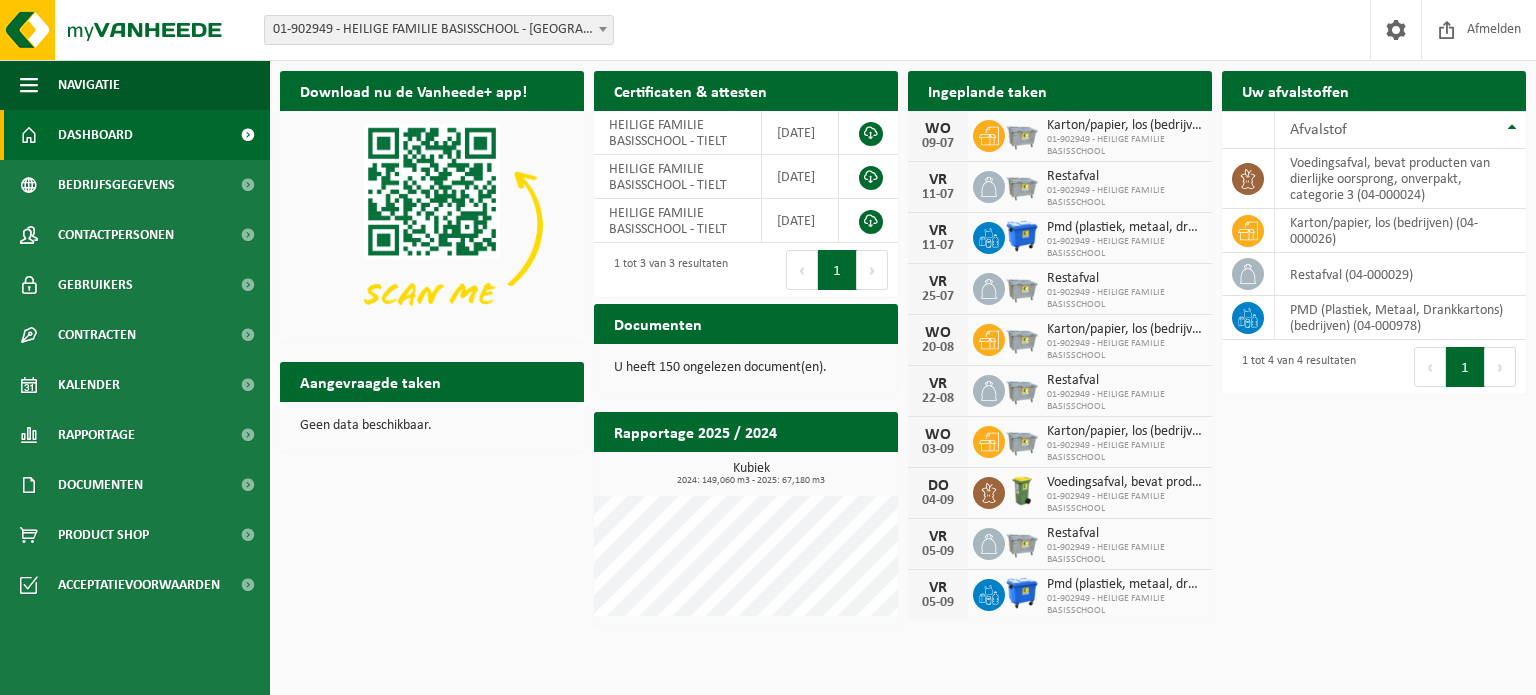 scroll, scrollTop: 0, scrollLeft: 0, axis: both 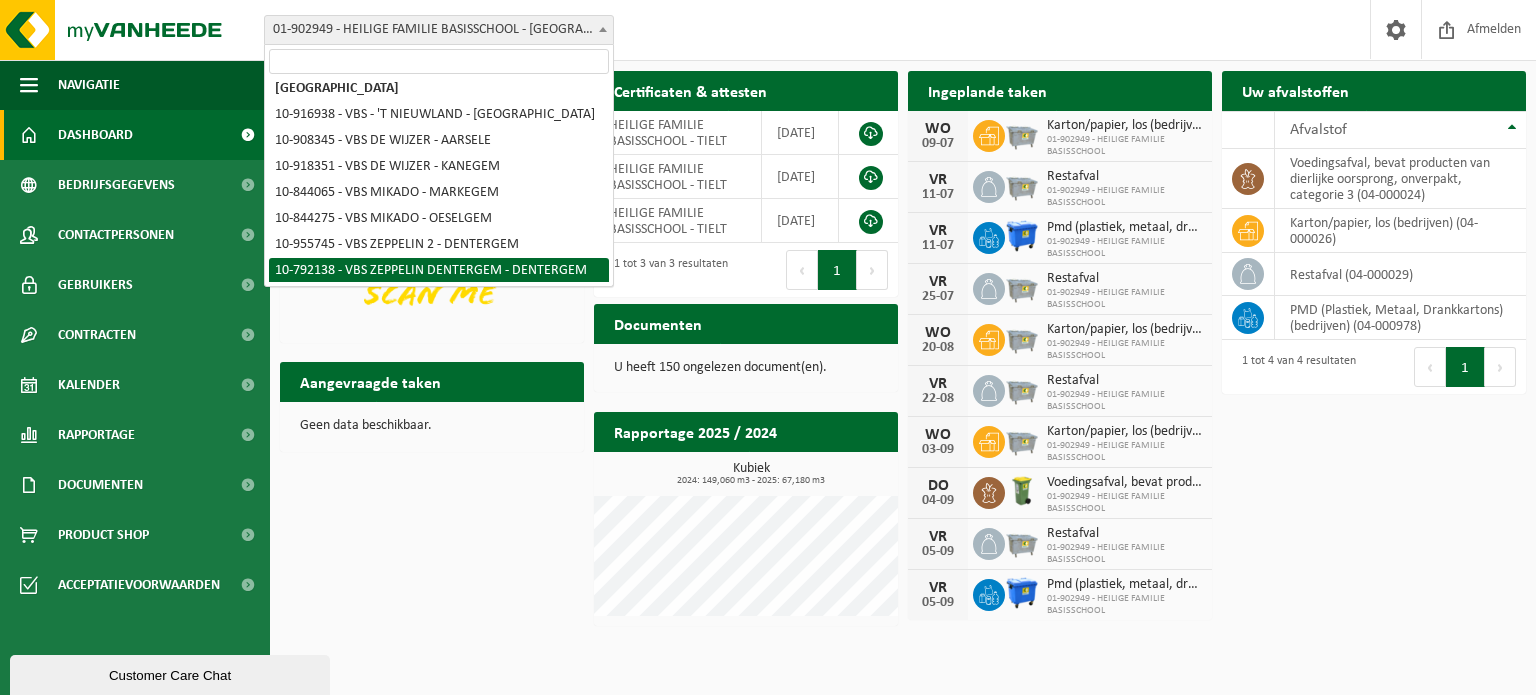 select on "127904" 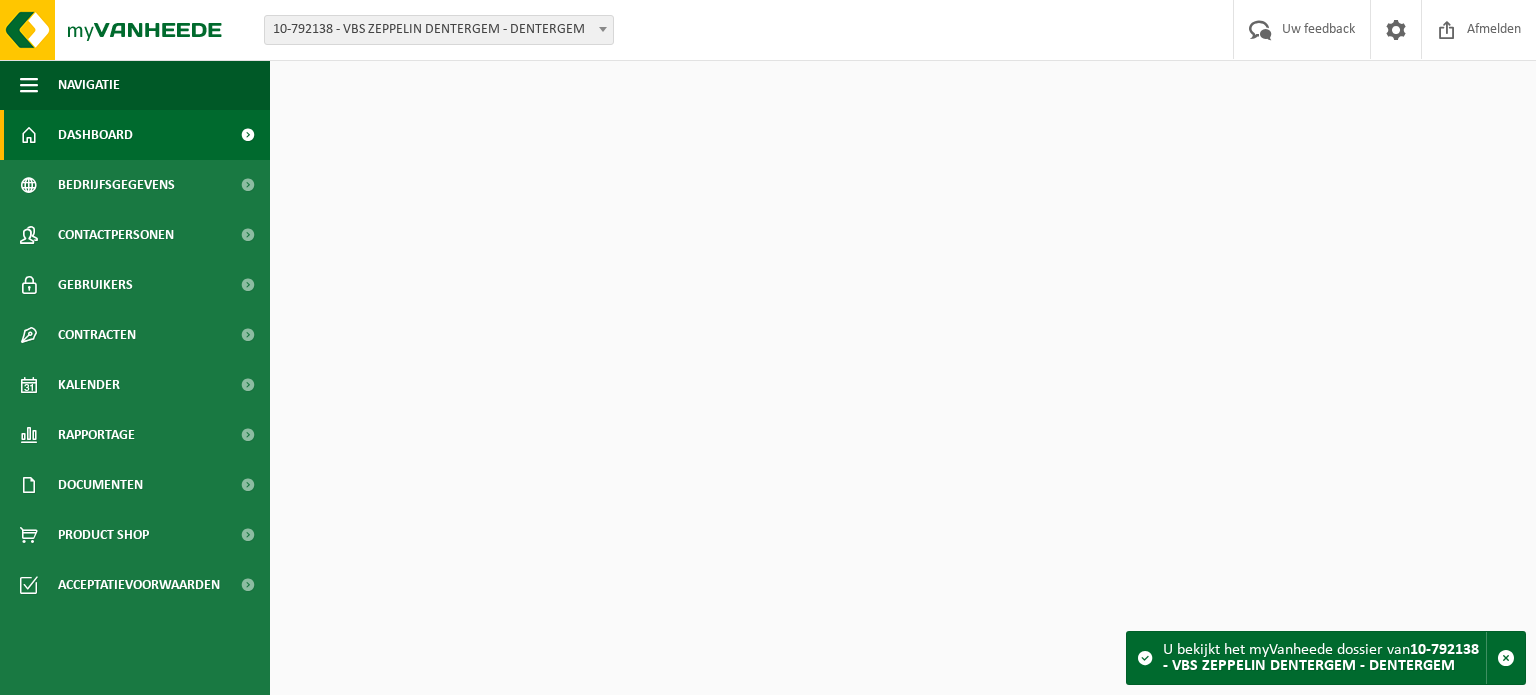 scroll, scrollTop: 0, scrollLeft: 0, axis: both 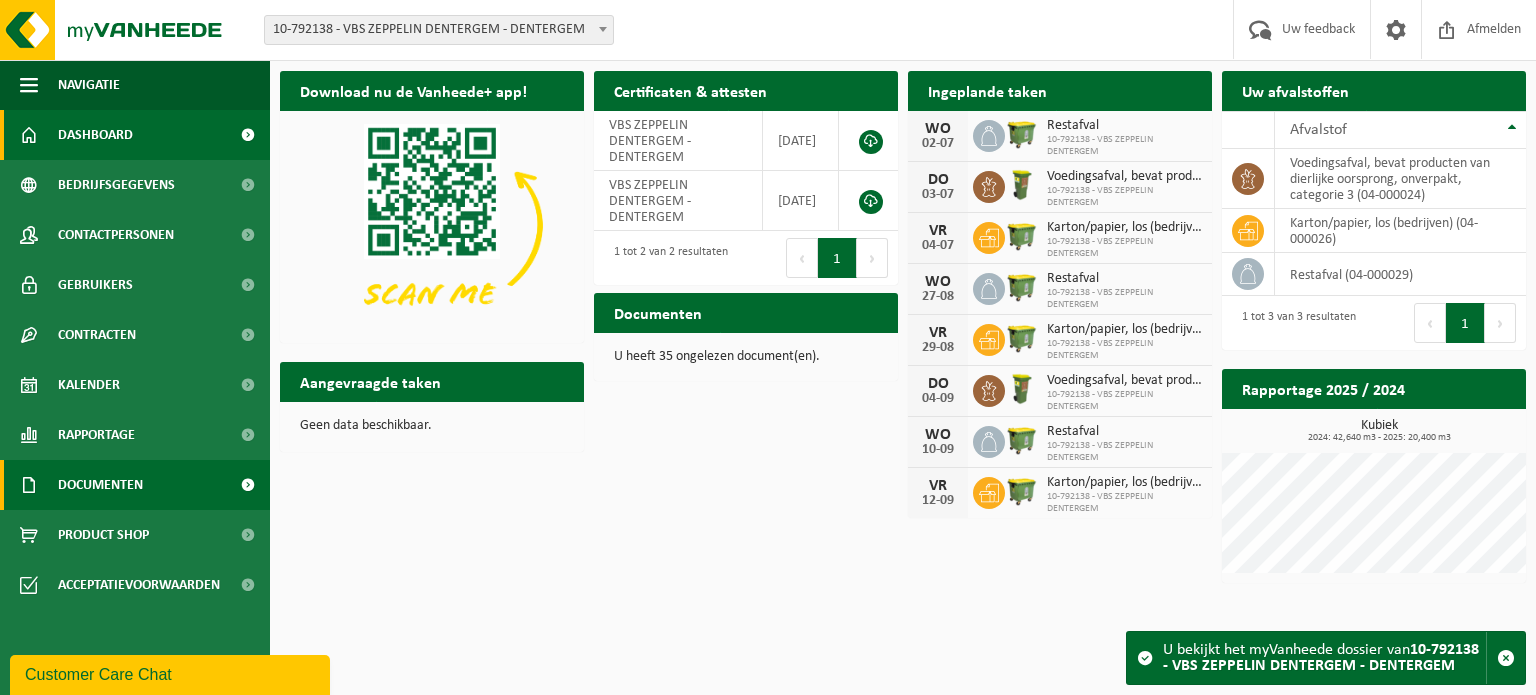 click on "Documenten" at bounding box center [100, 485] 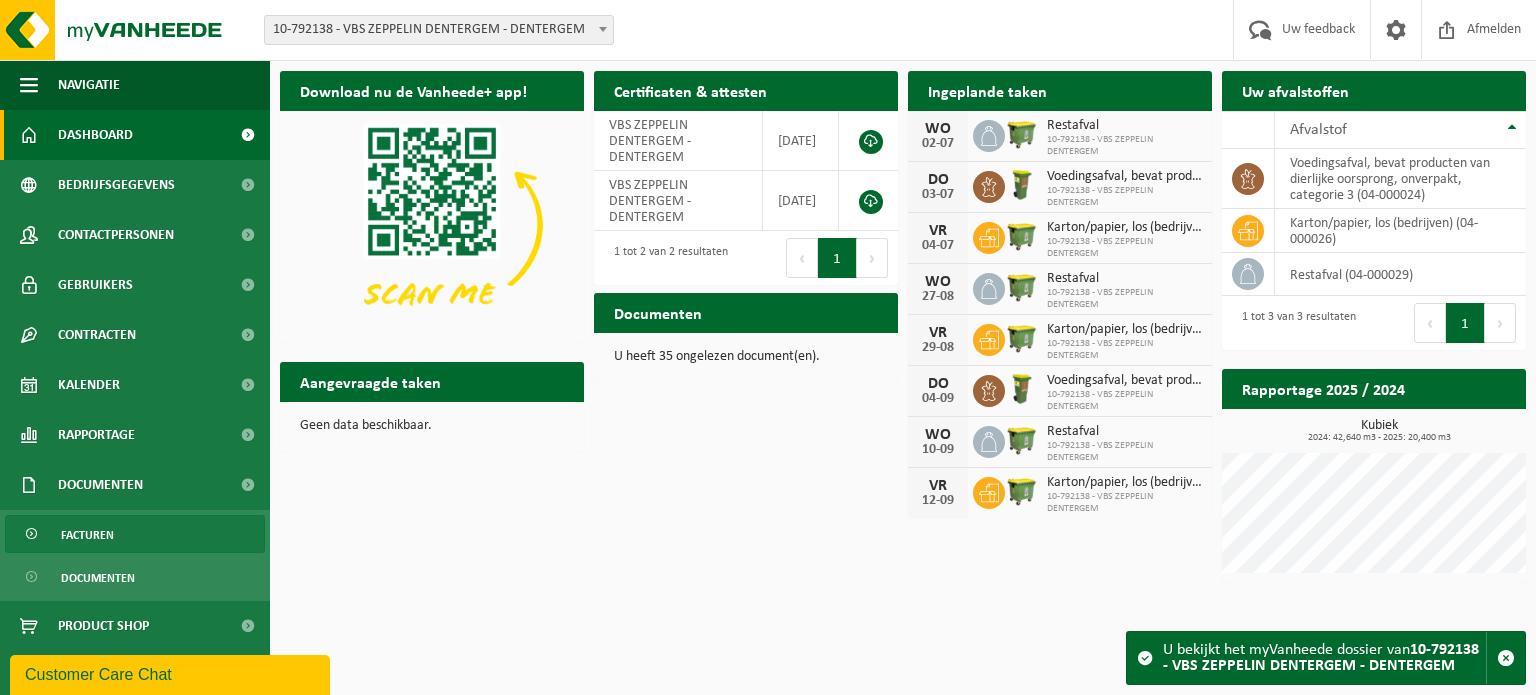 click on "Facturen" at bounding box center (87, 535) 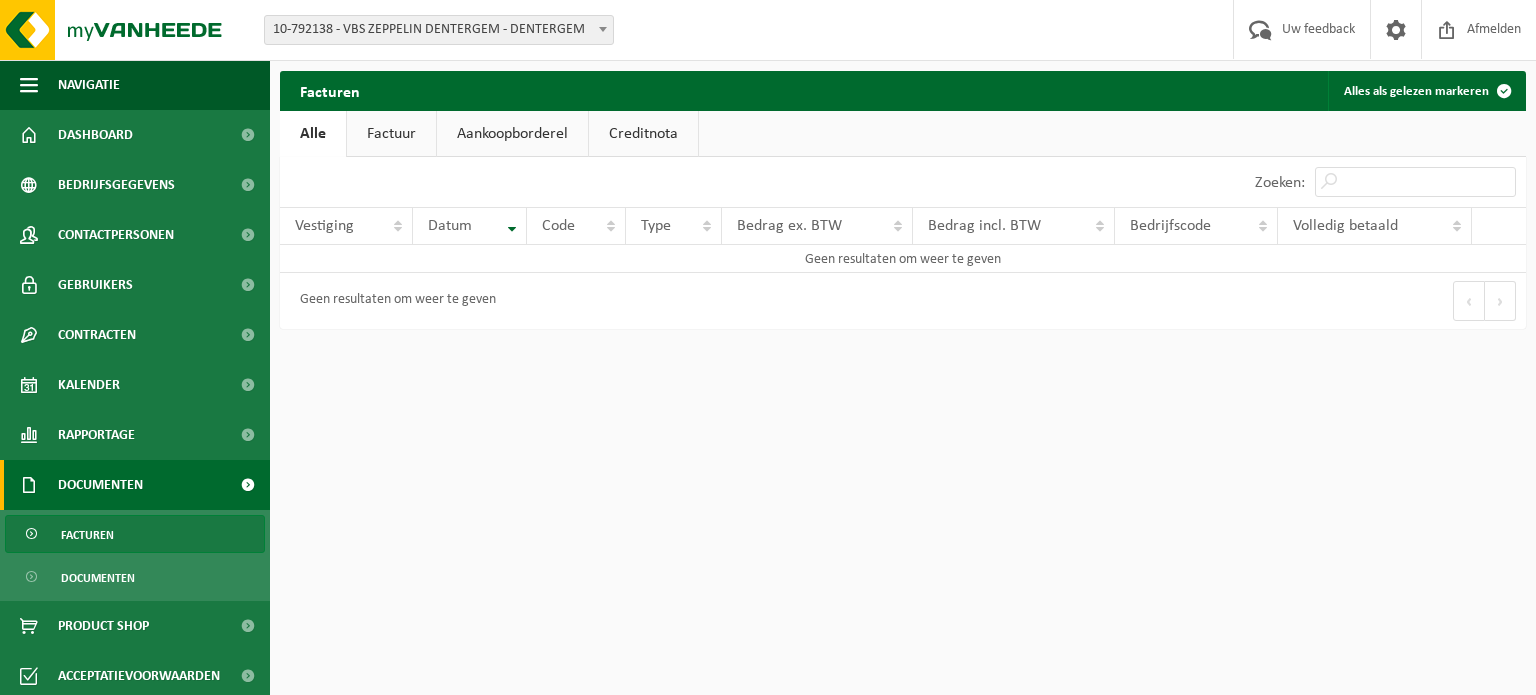 scroll, scrollTop: 0, scrollLeft: 0, axis: both 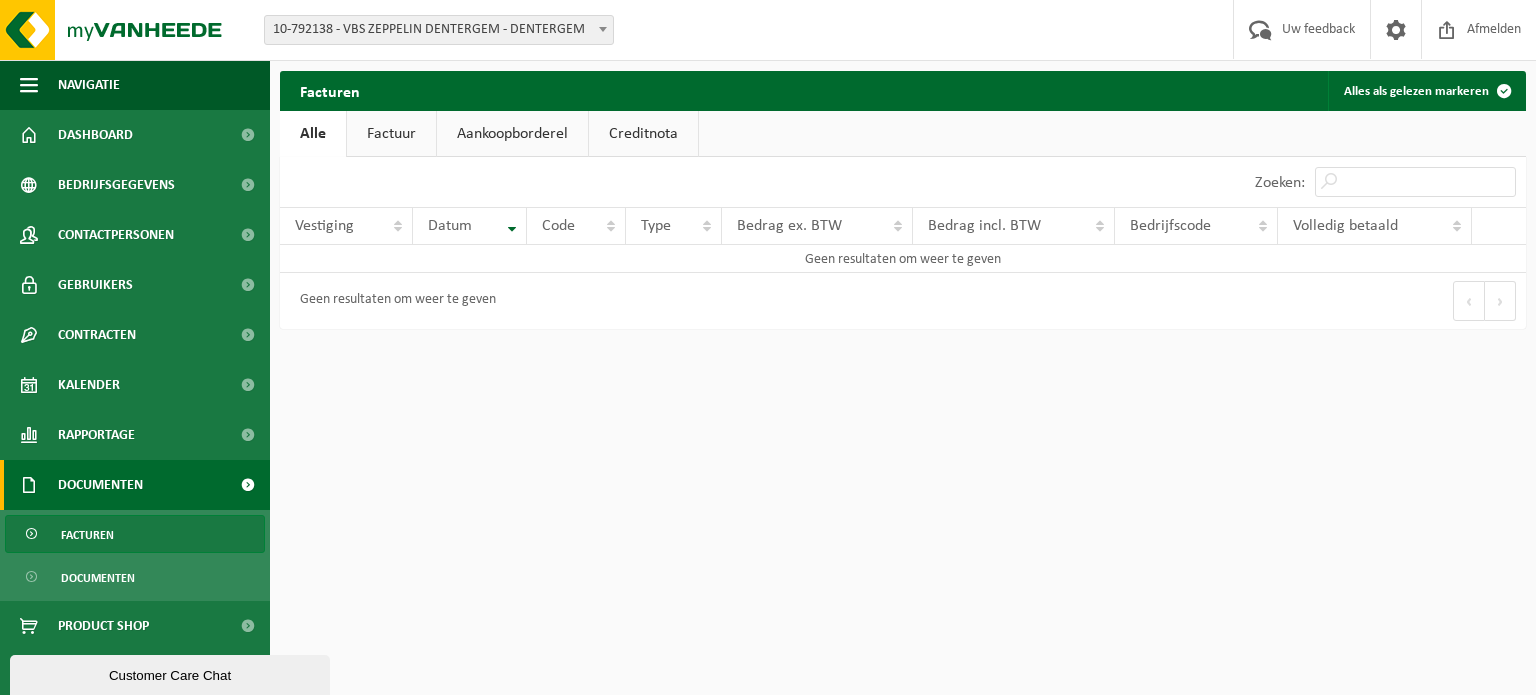 click on "Factuur" at bounding box center (391, 134) 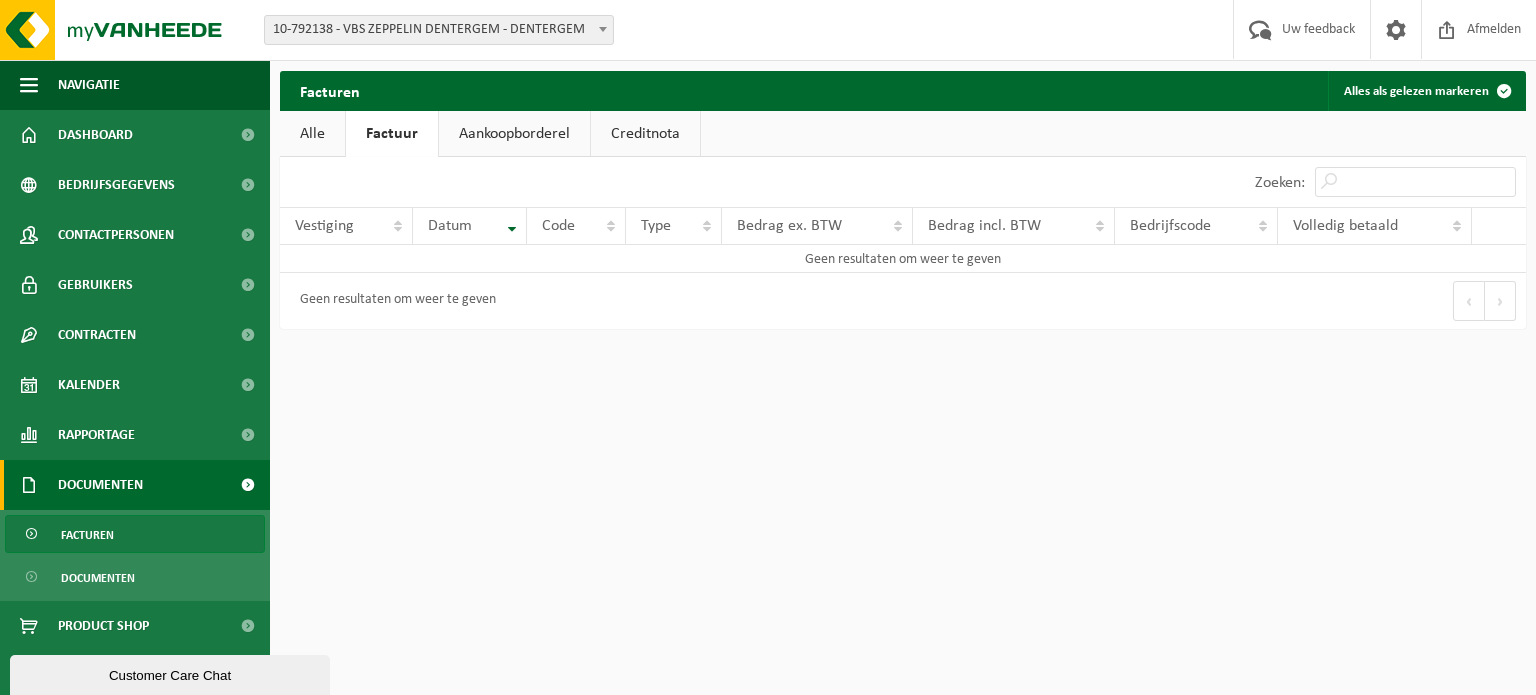 click on "Alle" at bounding box center (312, 134) 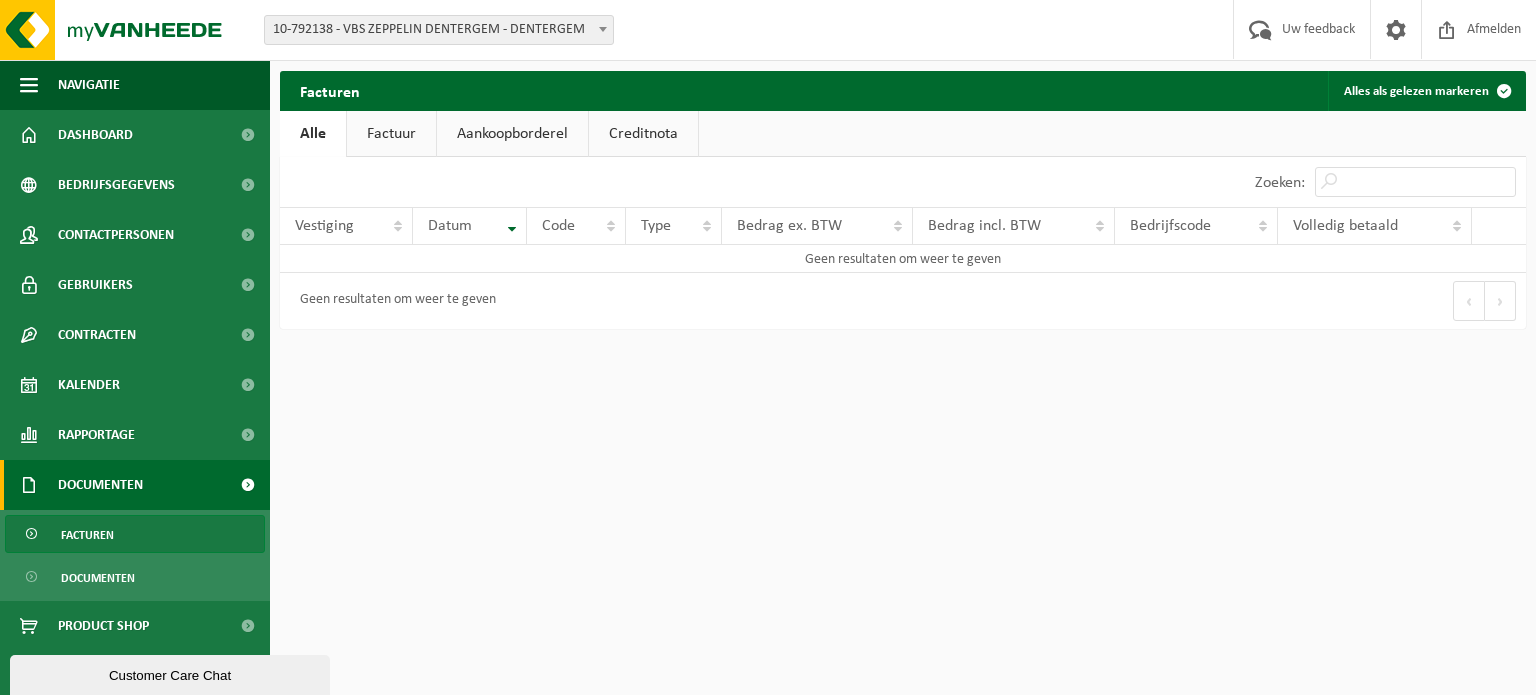 click on "Factuur" at bounding box center [391, 134] 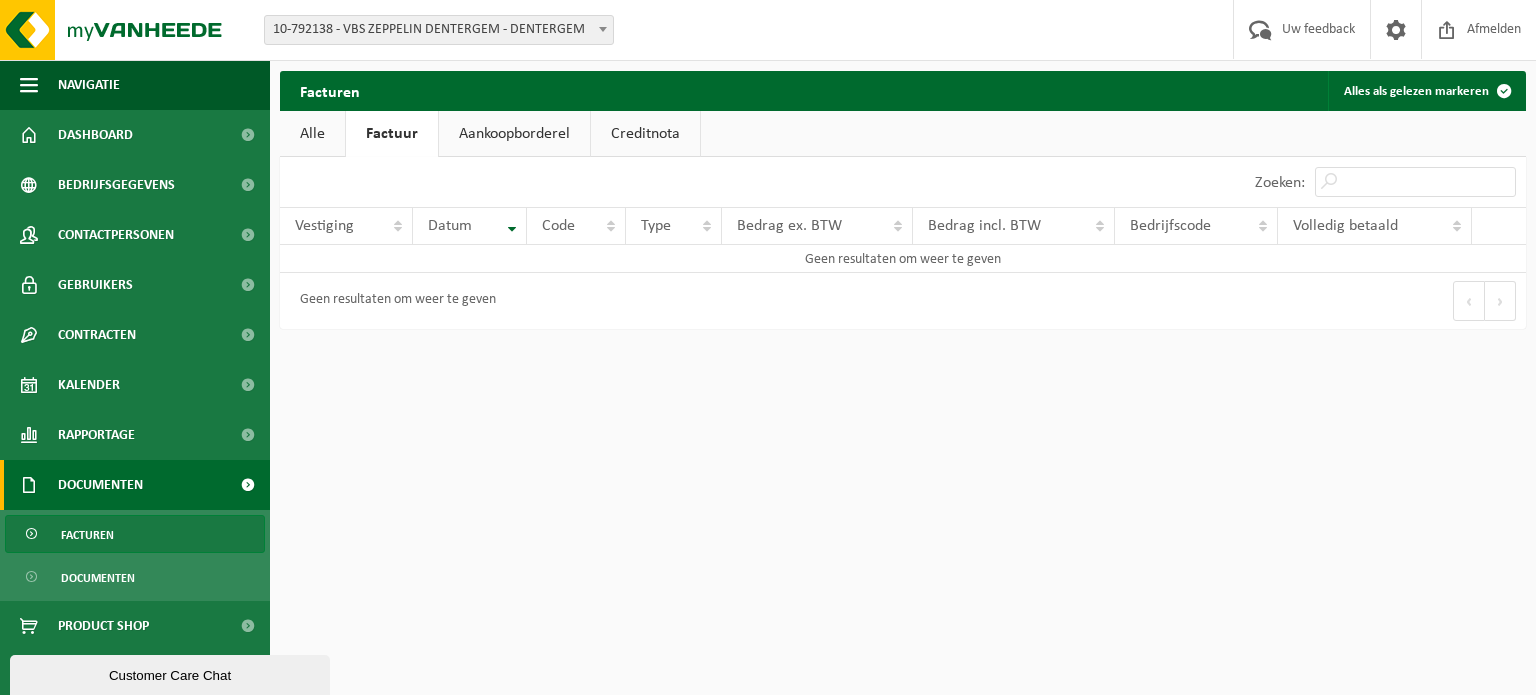 click on "Aankoopborderel" at bounding box center (514, 134) 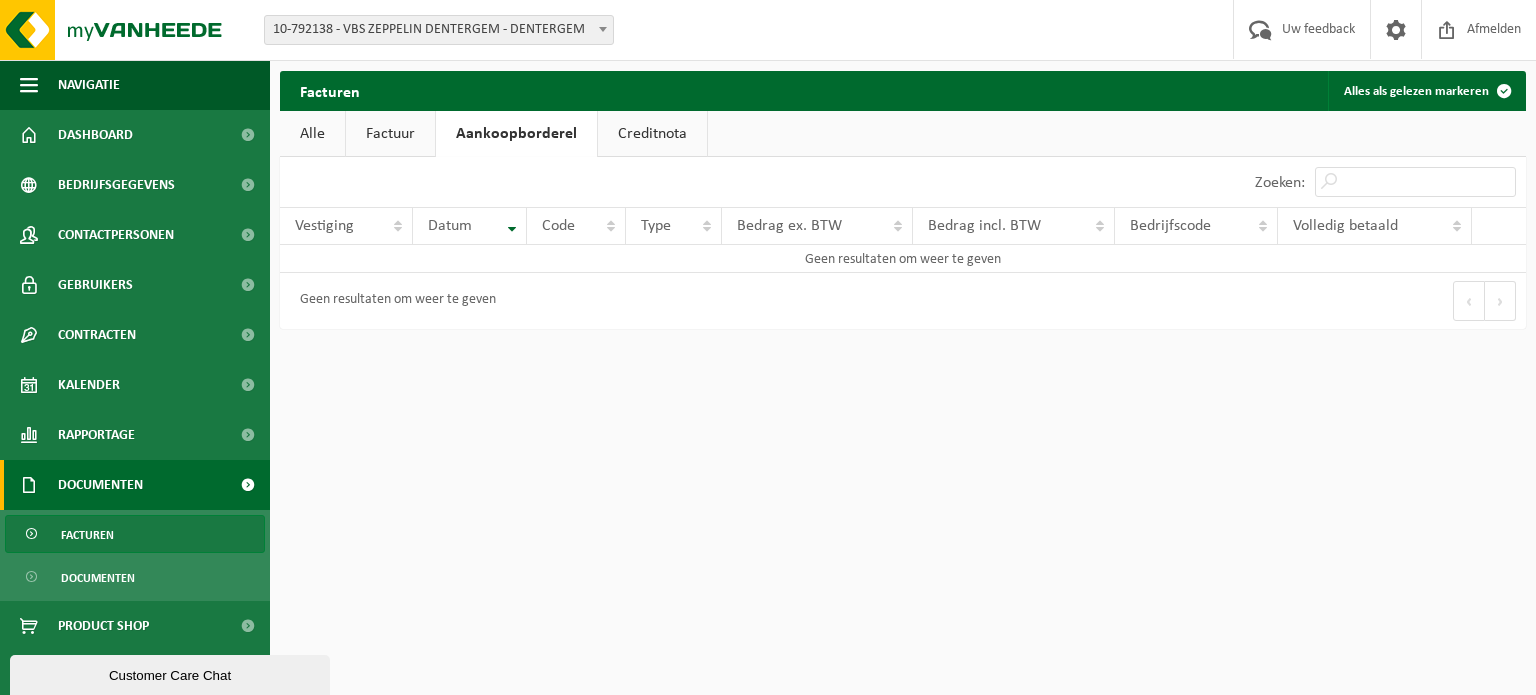 click on "Creditnota" at bounding box center [652, 134] 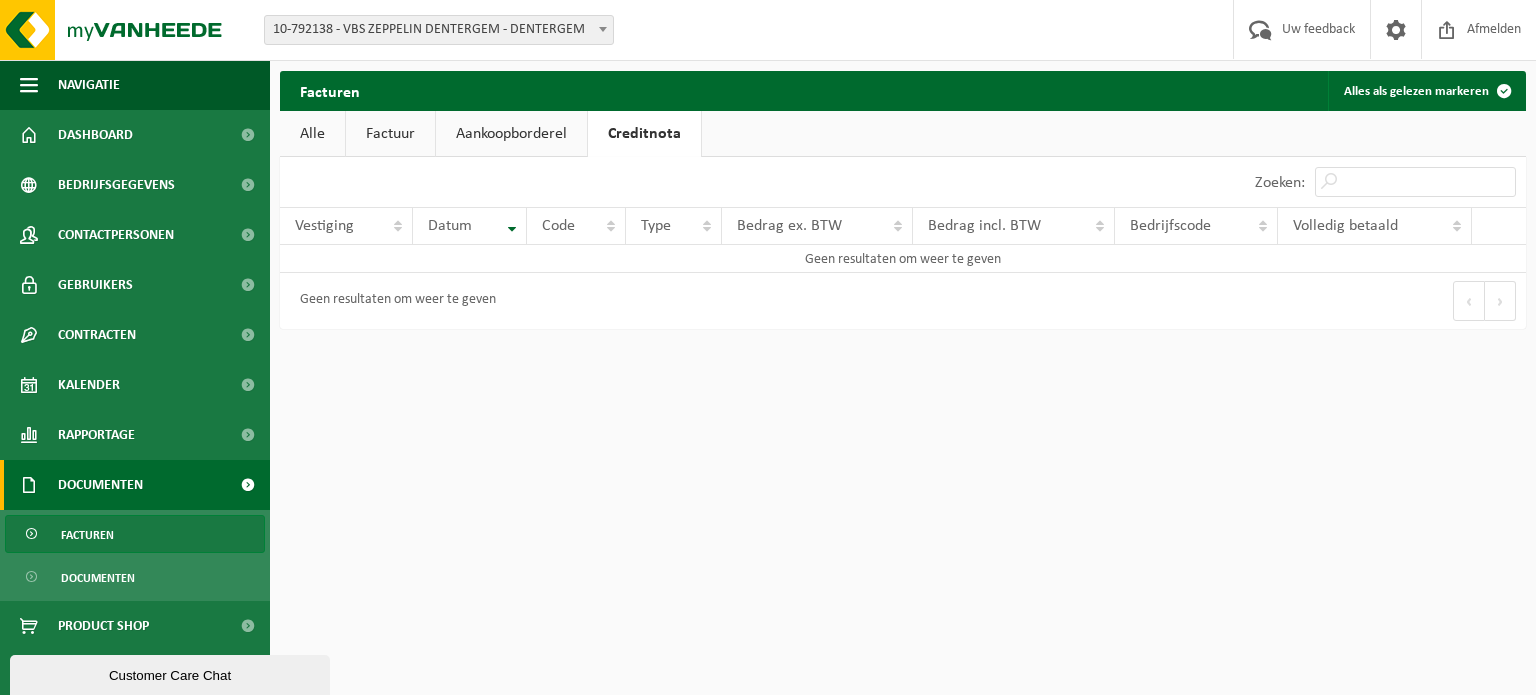 click on "Aankoopborderel" at bounding box center [511, 134] 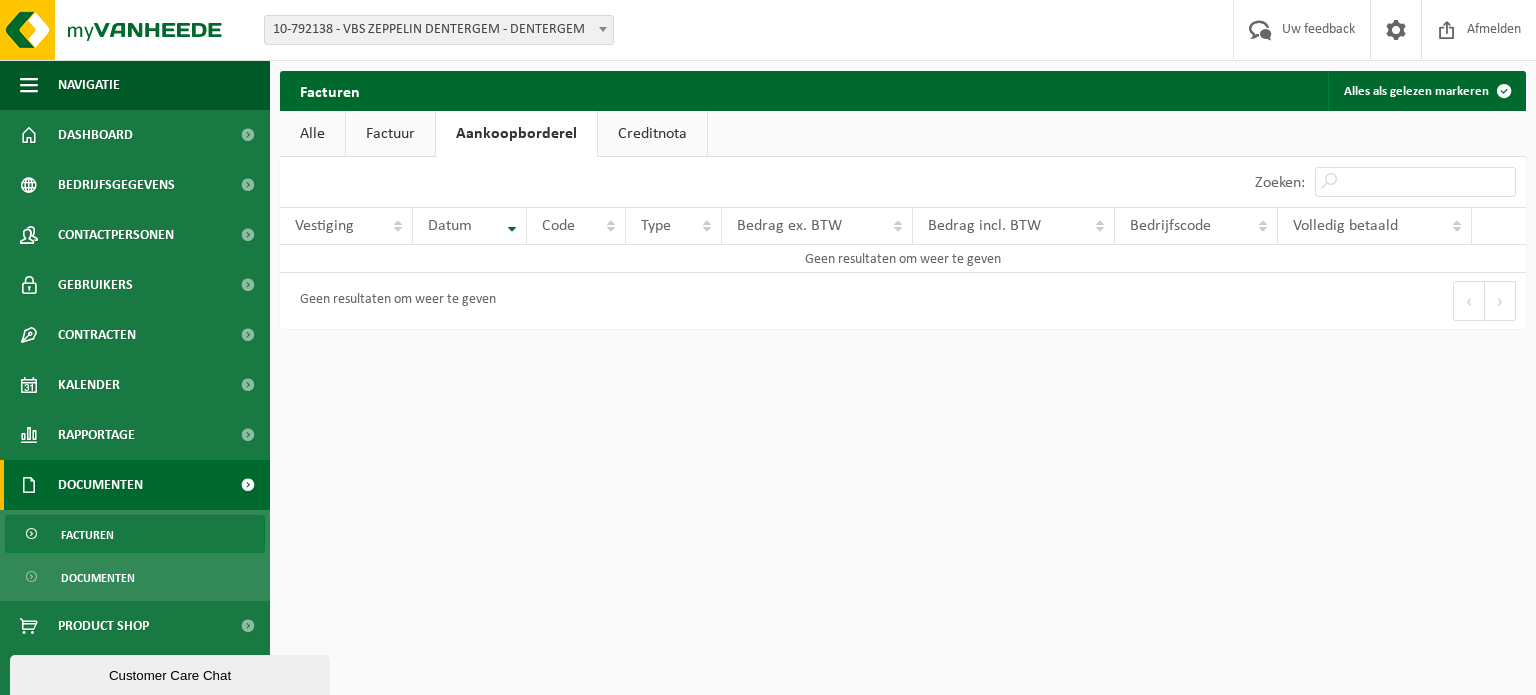 click on "Factuur" at bounding box center (390, 134) 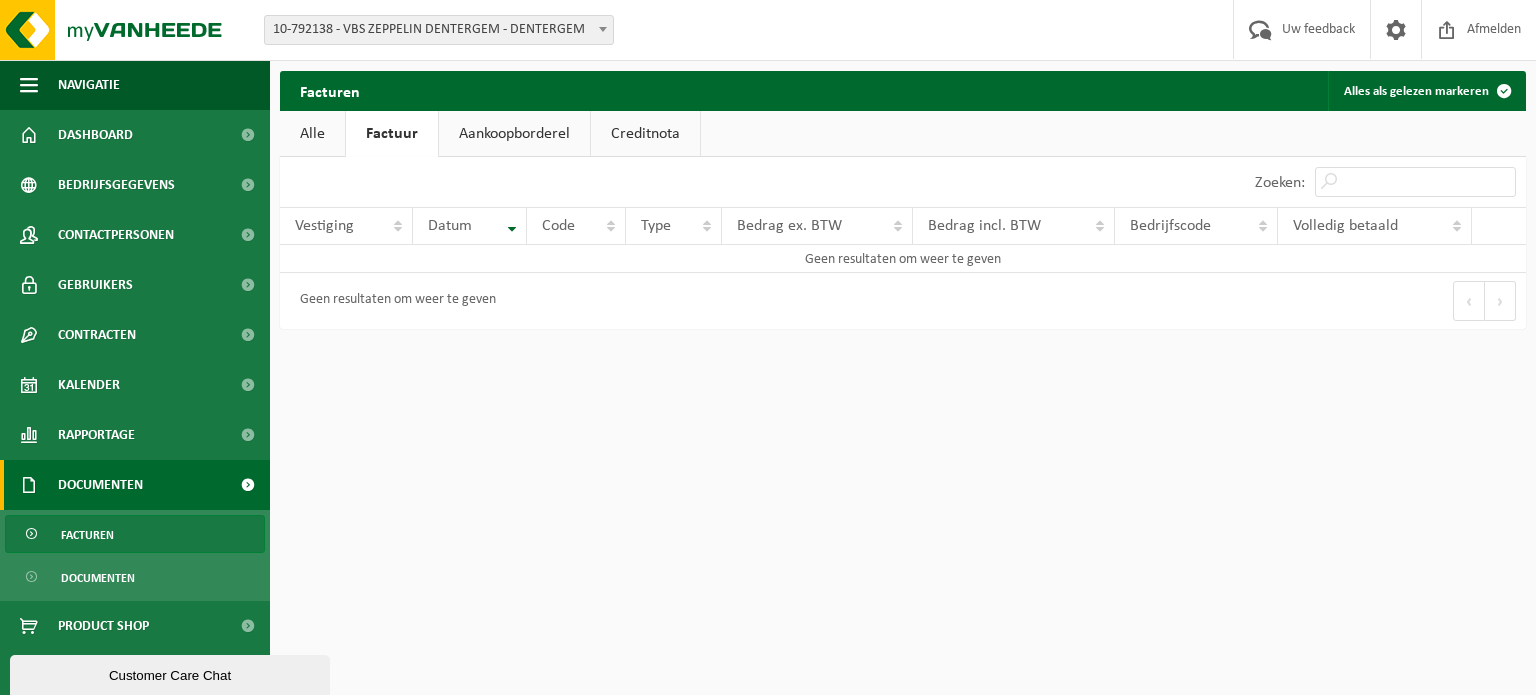 click on "10-792138 - VBS ZEPPELIN DENTERGEM - DENTERGEM" at bounding box center [439, 30] 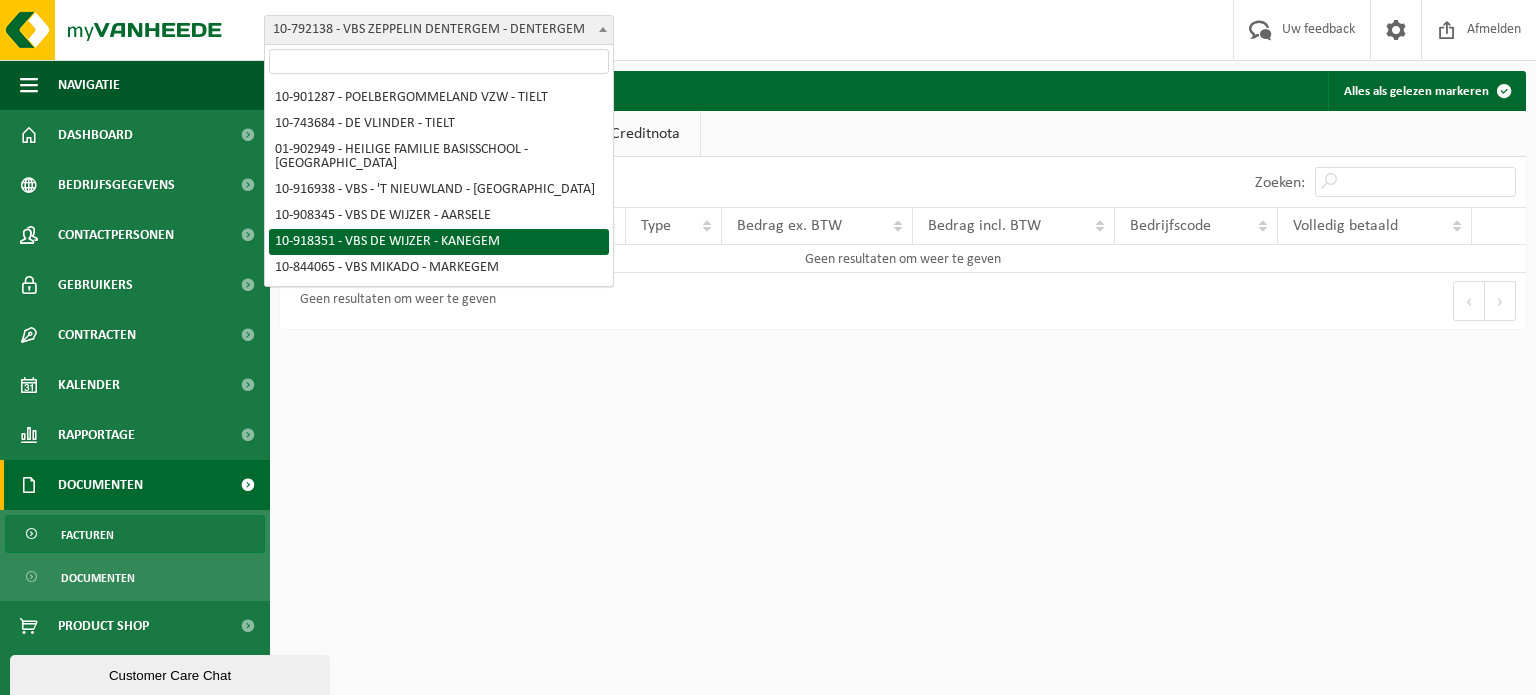 scroll, scrollTop: 0, scrollLeft: 0, axis: both 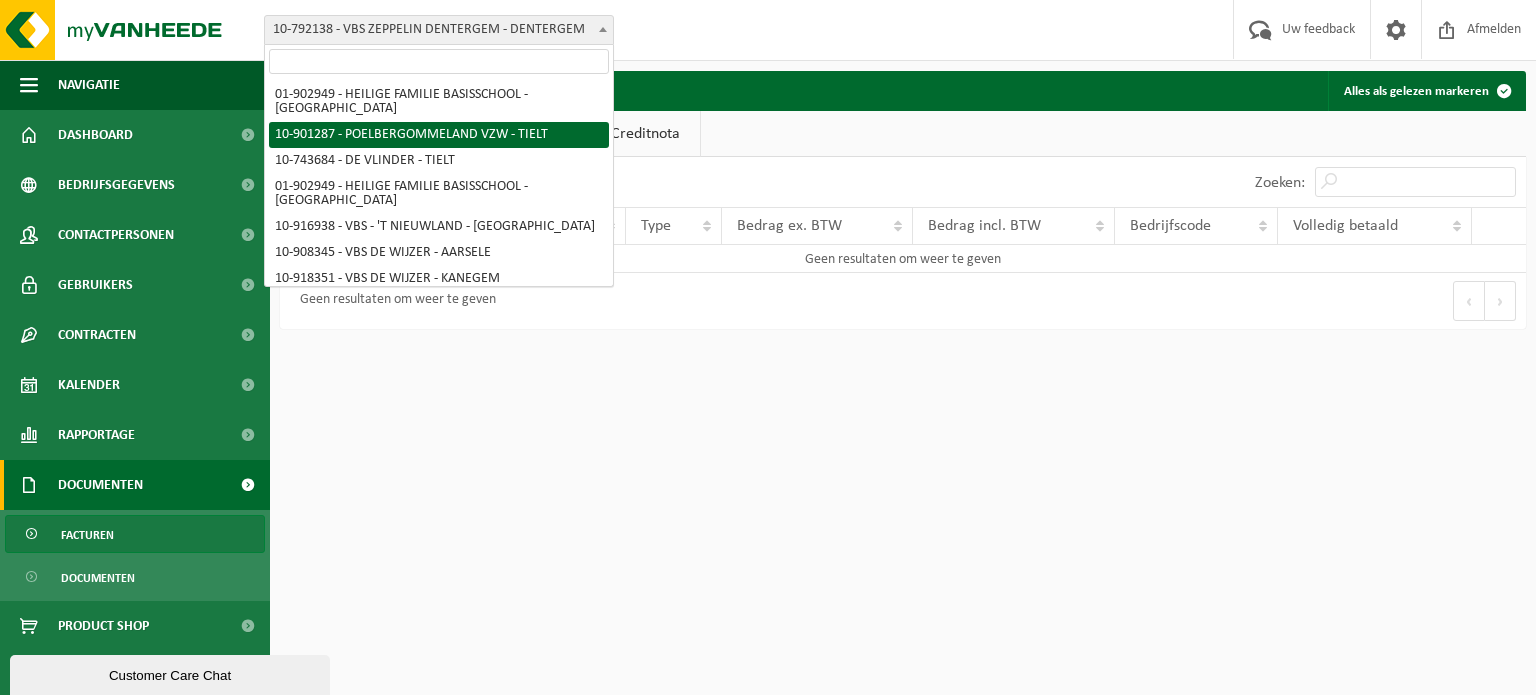 select on "119656" 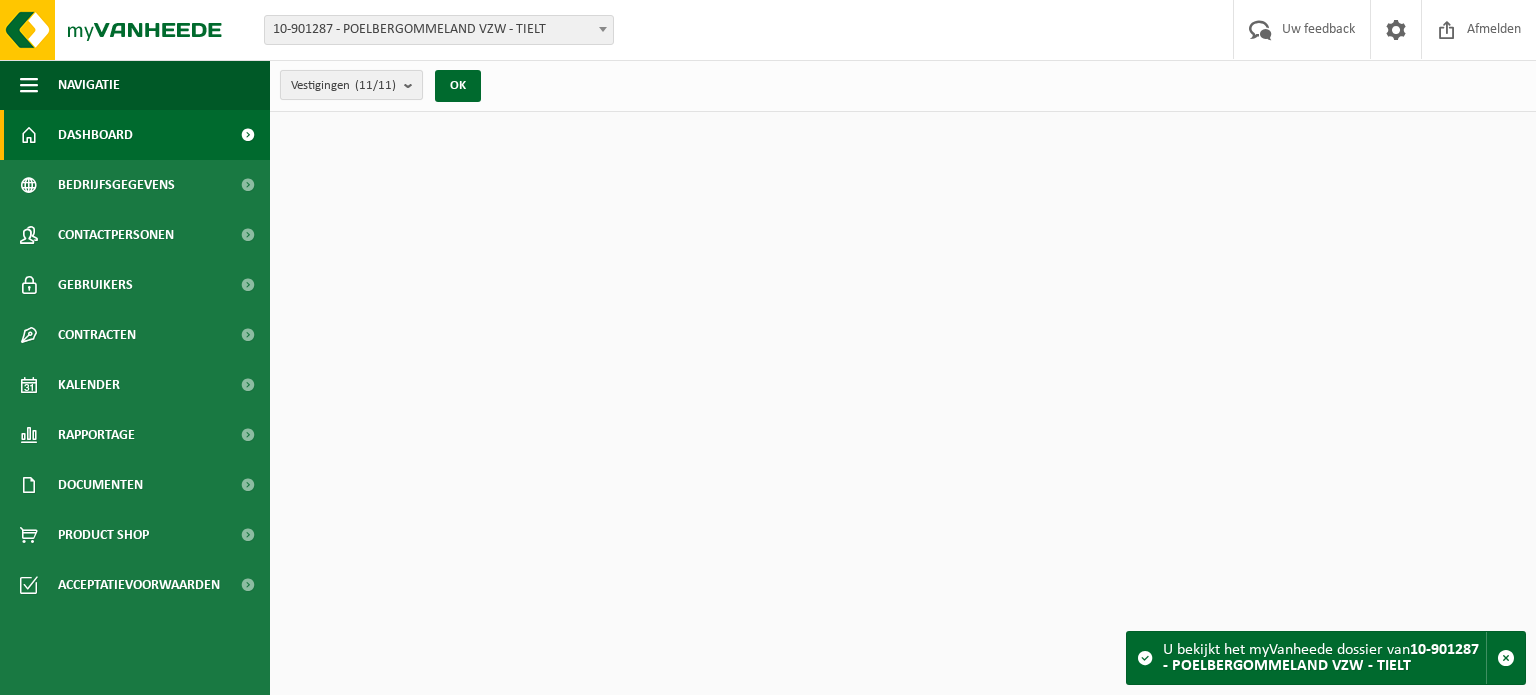 scroll, scrollTop: 0, scrollLeft: 0, axis: both 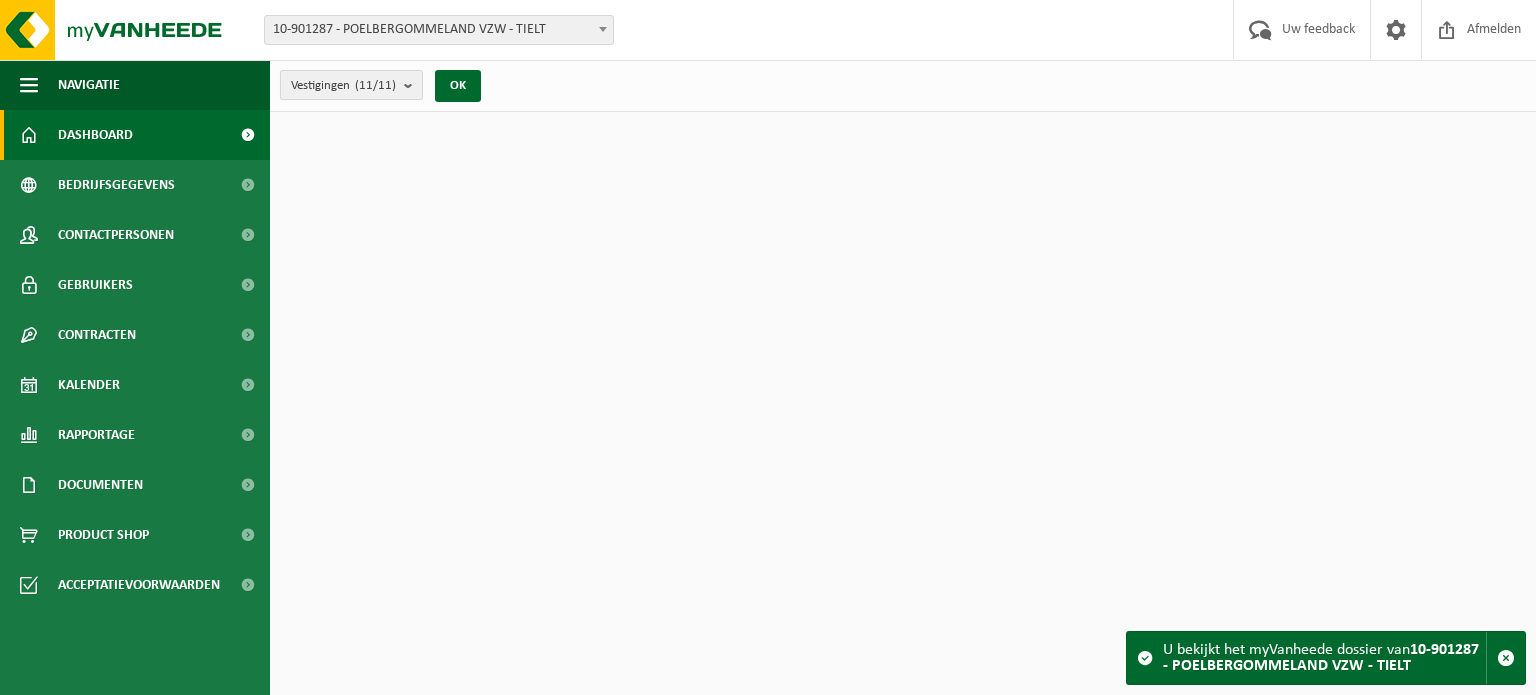click on "Vestigingen  (11/11)" at bounding box center (343, 86) 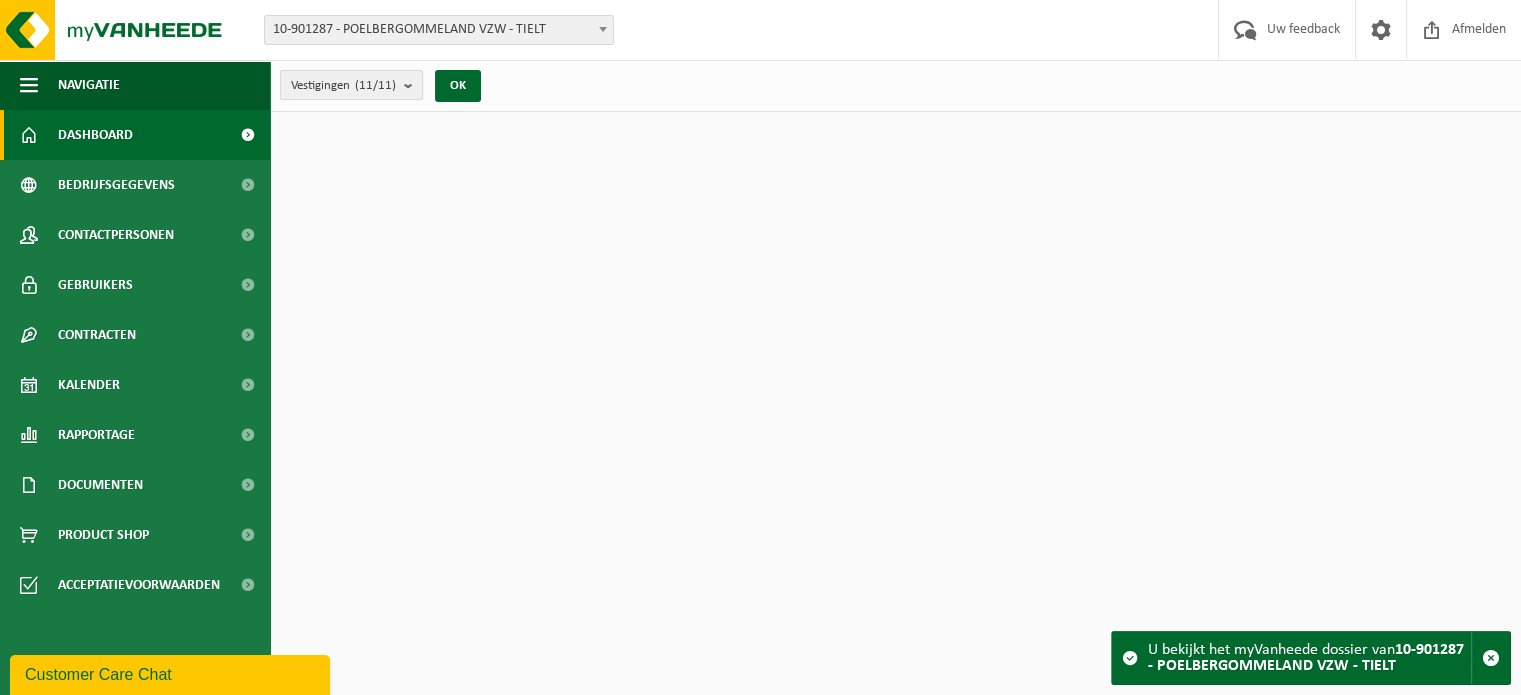 scroll, scrollTop: 0, scrollLeft: 0, axis: both 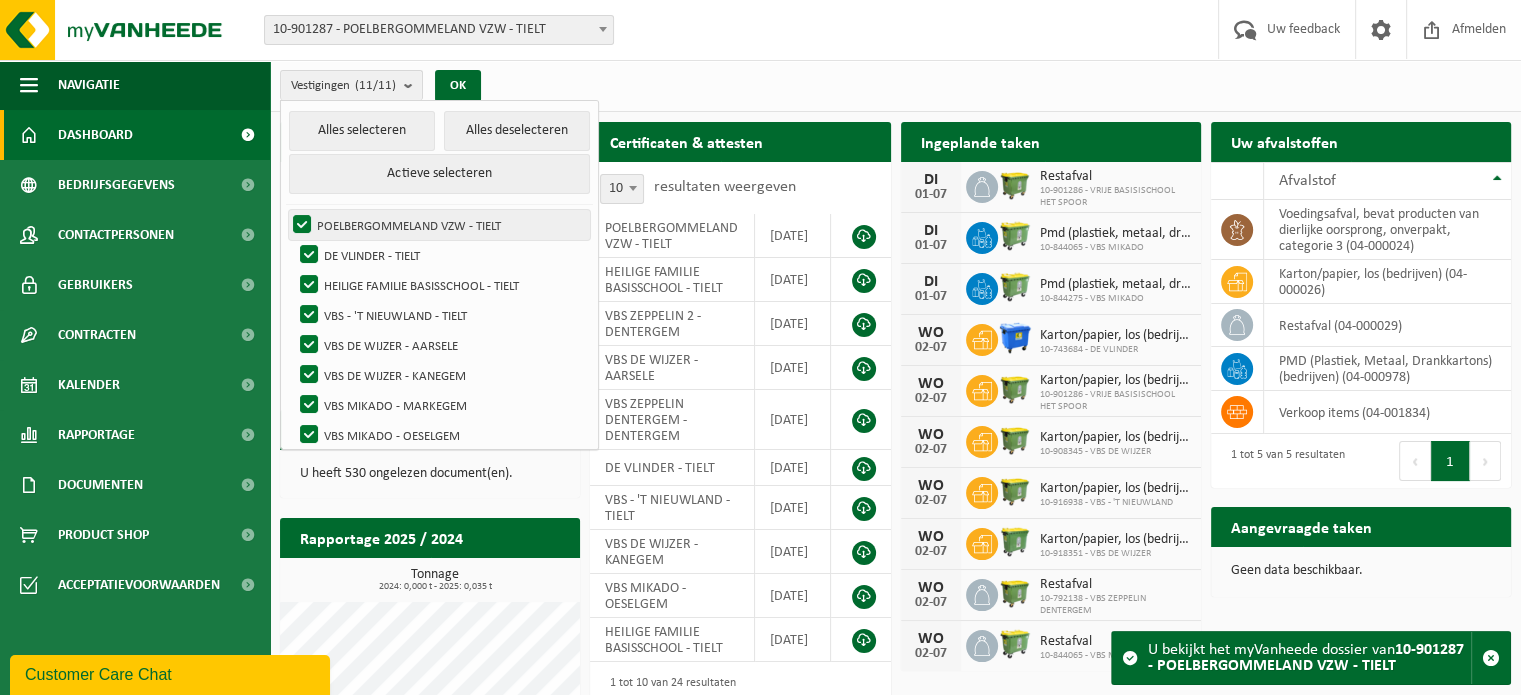 click on "POELBERGOMMELAND VZW - TIELT" at bounding box center [439, 225] 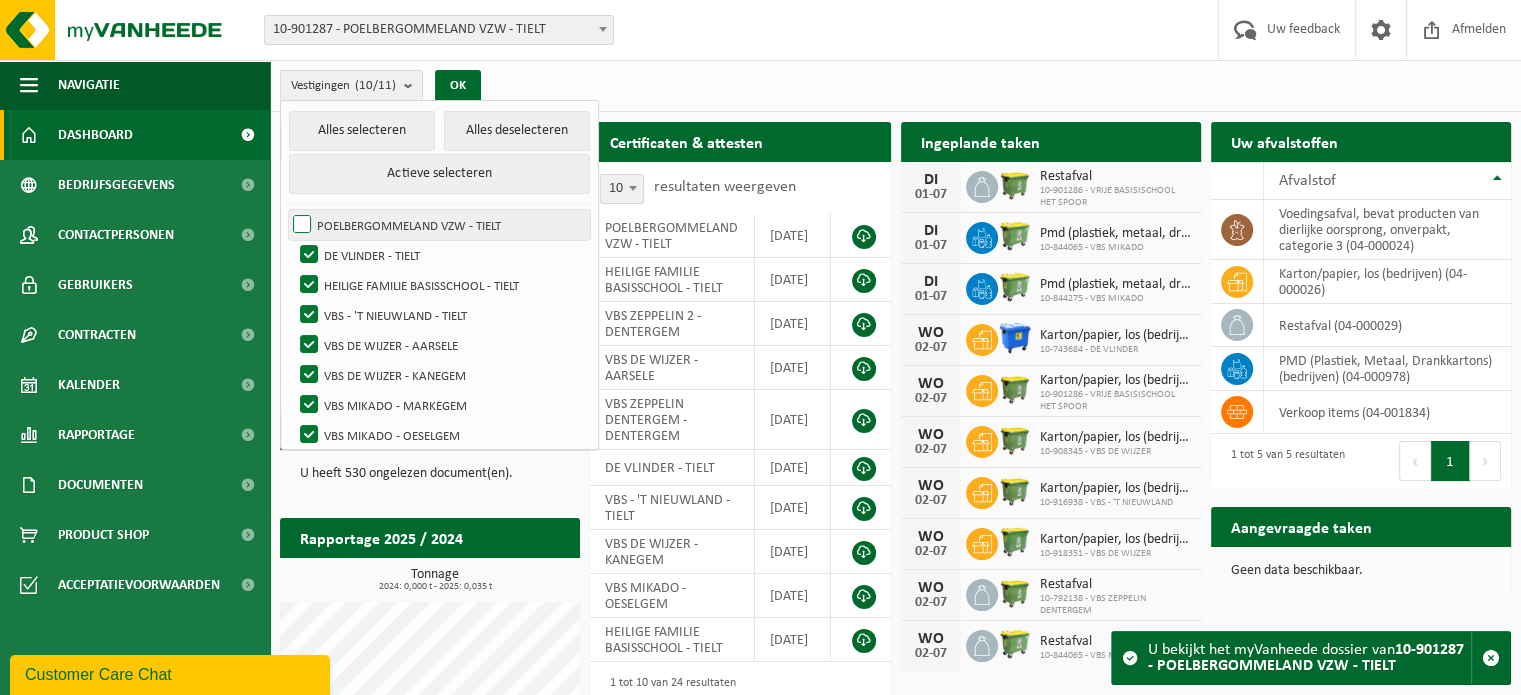 click on "POELBERGOMMELAND VZW - TIELT" at bounding box center (439, 225) 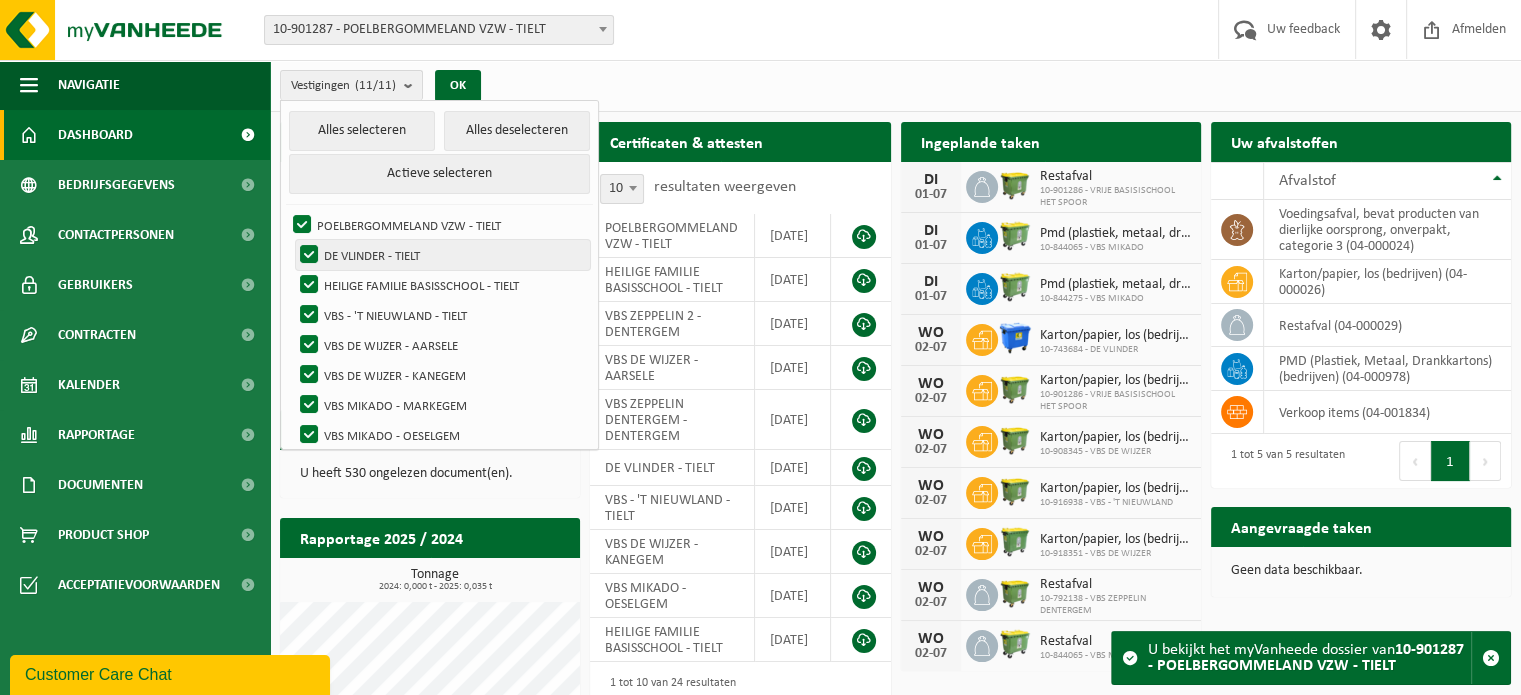 click on "DE VLINDER - TIELT" at bounding box center (443, 255) 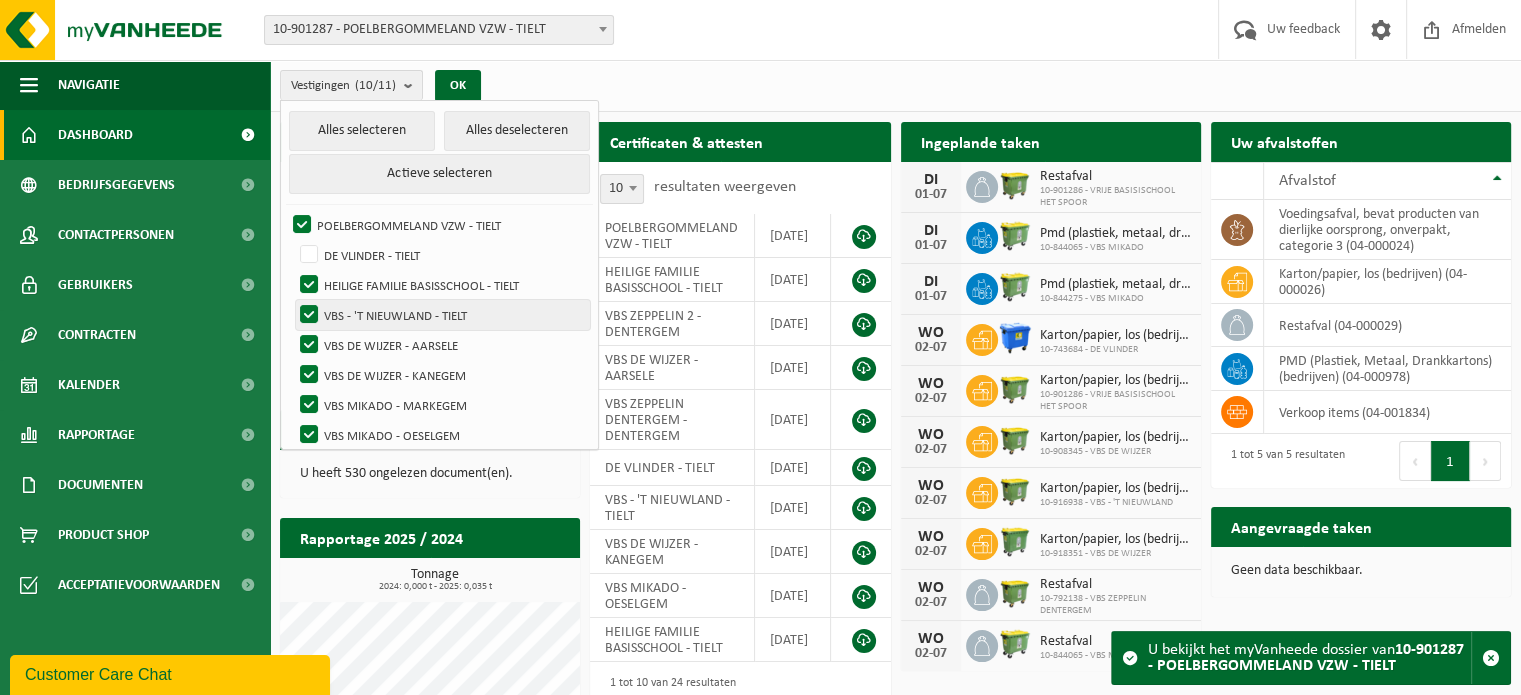 drag, startPoint x: 313, startPoint y: 288, endPoint x: 309, endPoint y: 304, distance: 16.492422 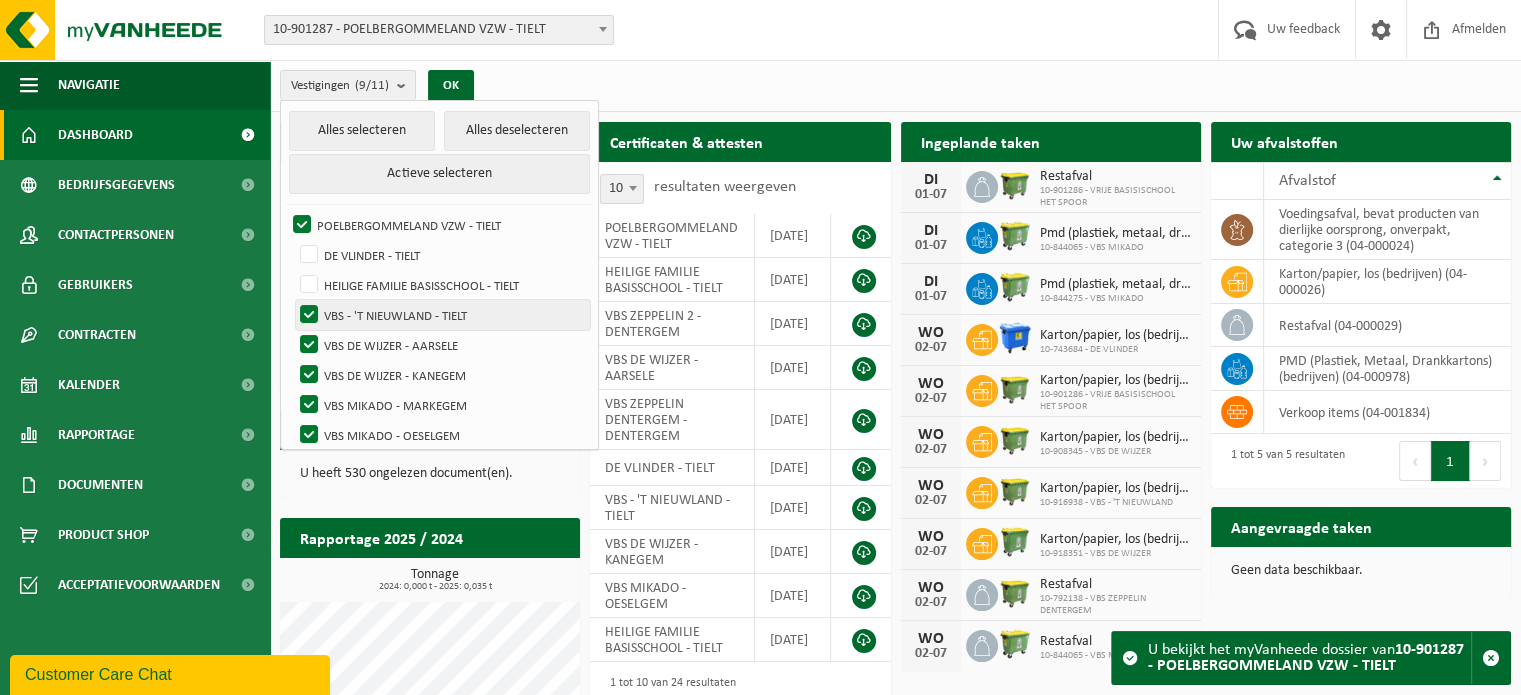 drag, startPoint x: 308, startPoint y: 310, endPoint x: 304, endPoint y: 326, distance: 16.492422 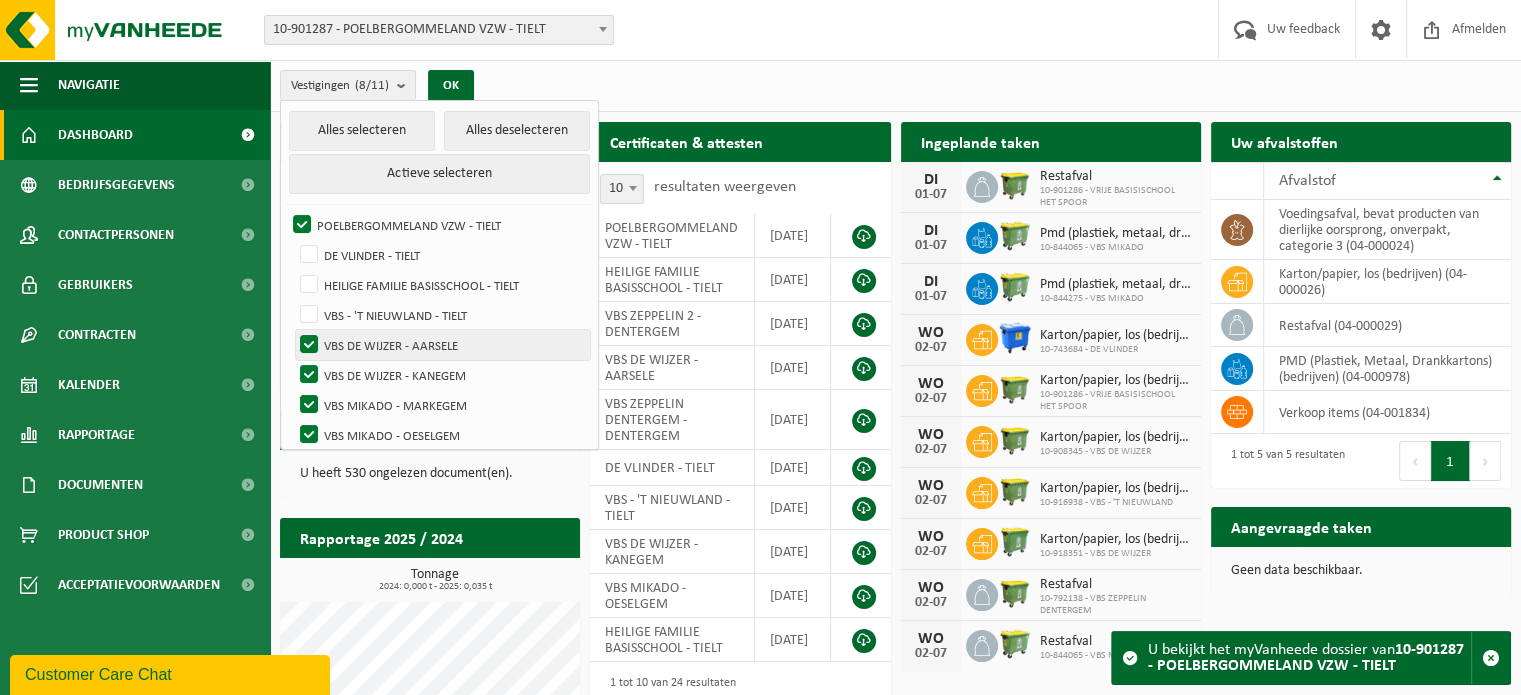 click on "VBS DE WIJZER - AARSELE" at bounding box center [443, 345] 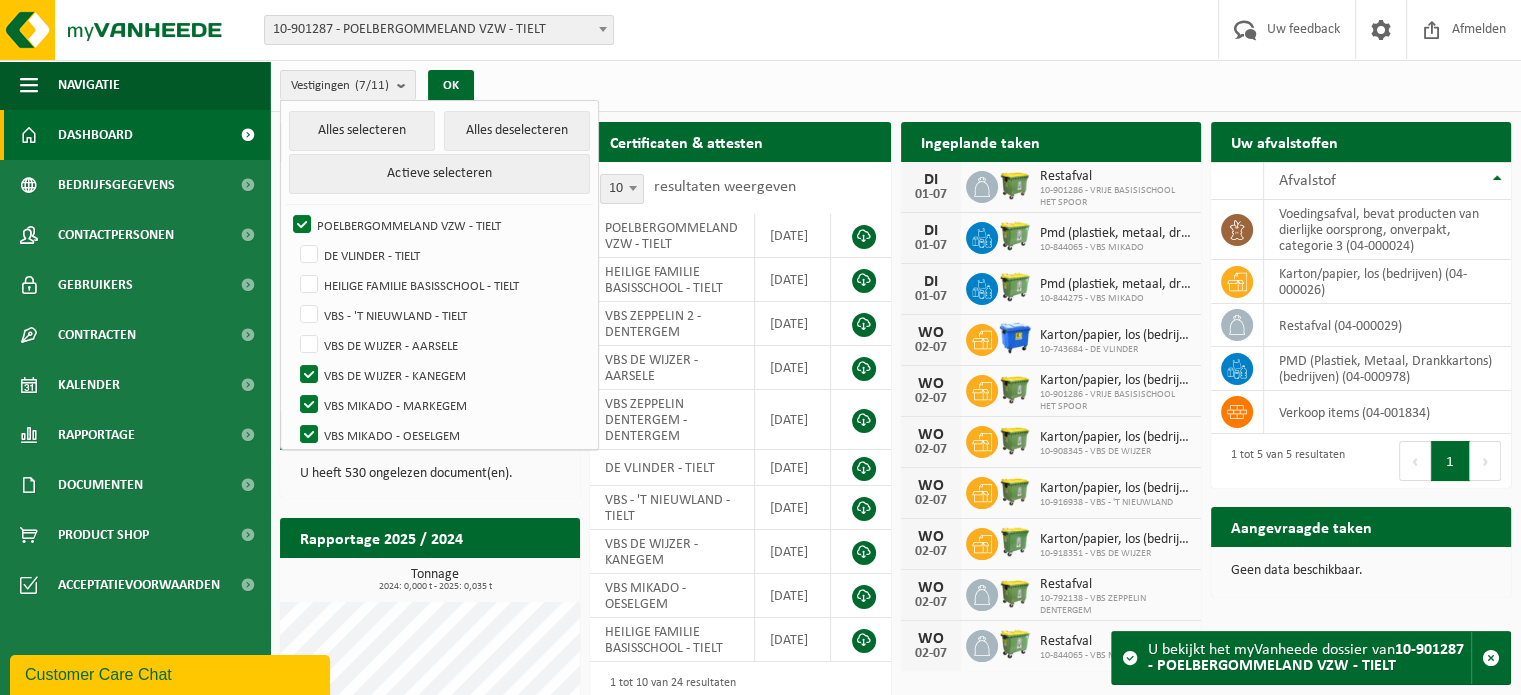 drag, startPoint x: 292, startPoint y: 364, endPoint x: 296, endPoint y: 396, distance: 32.24903 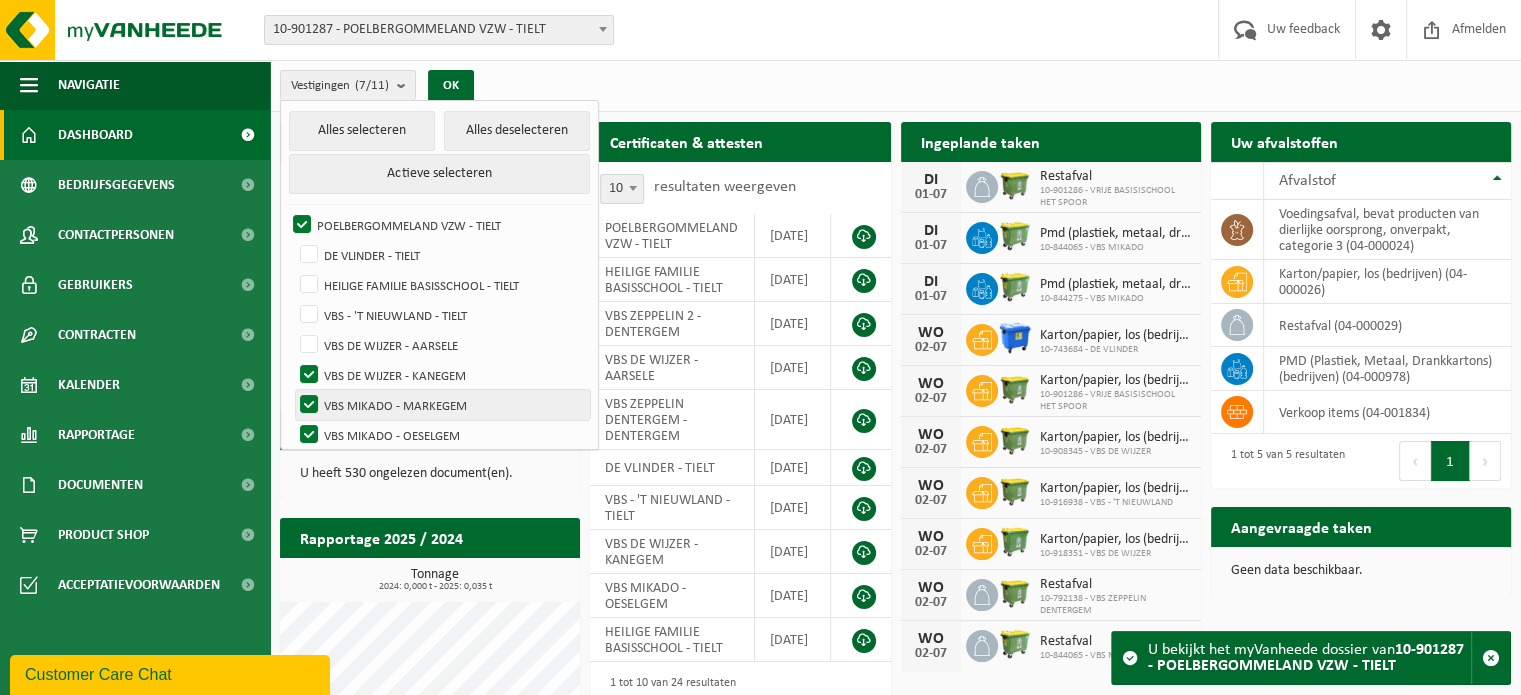 click on "Alles selecteren   Alles deselecteren   Actieve selecteren         POELBERGOMMELAND VZW - TIELT       DE VLINDER - TIELT       HEILIGE FAMILIE BASISSCHOOL - TIELT       VBS - 'T NIEUWLAND - TIELT       VBS DE WIJZER - AARSELE       VBS DE WIJZER - KANEGEM       VBS MIKADO - MARKEGEM       VBS MIKADO - OESELGEM       VBS ZEPPELIN 2 - DENTERGEM       VBS ZEPPELIN DENTERGEM - DENTERGEM       VRIJE BASISISCHOOL HET SPOOR - TIELT" at bounding box center (439, 325) 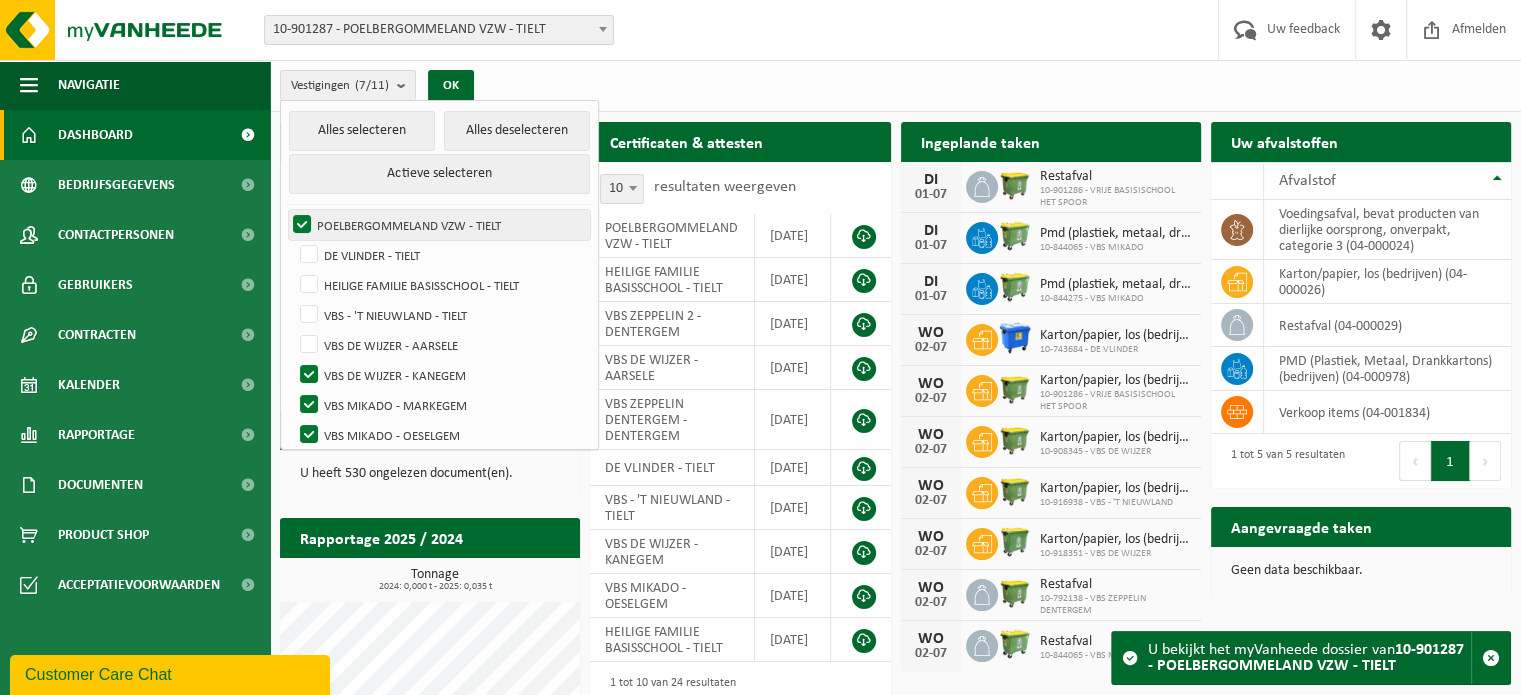 click on "POELBERGOMMELAND VZW - TIELT" at bounding box center (439, 225) 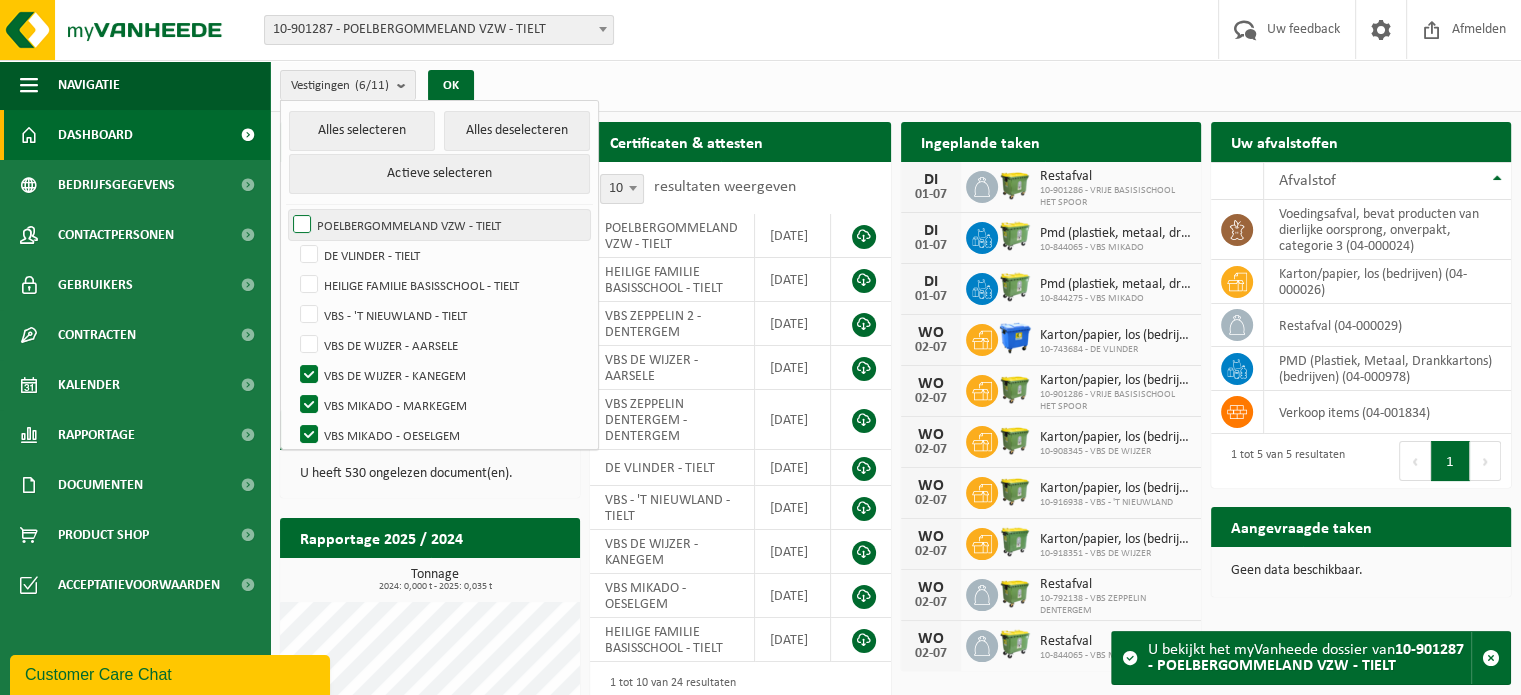 click on "POELBERGOMMELAND VZW - TIELT" at bounding box center (439, 225) 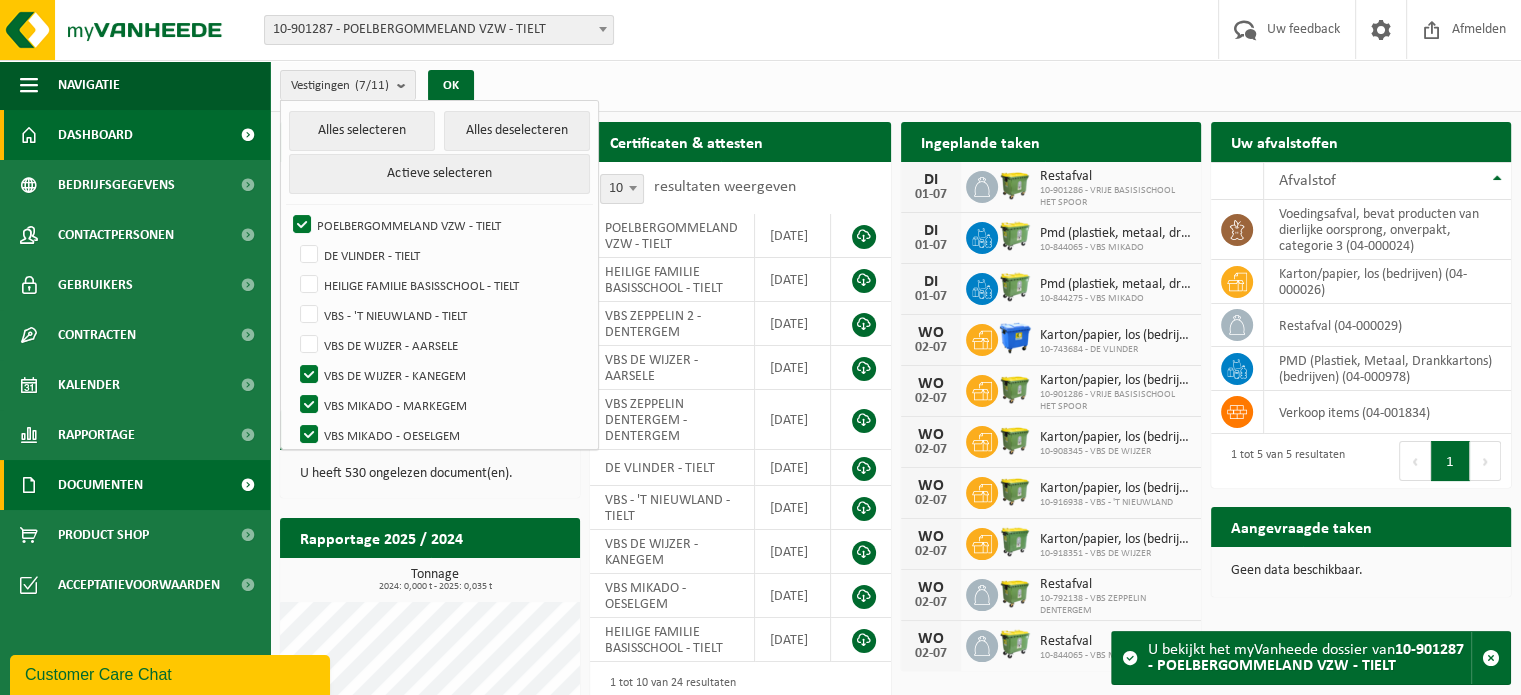 click on "Documenten" at bounding box center (135, 485) 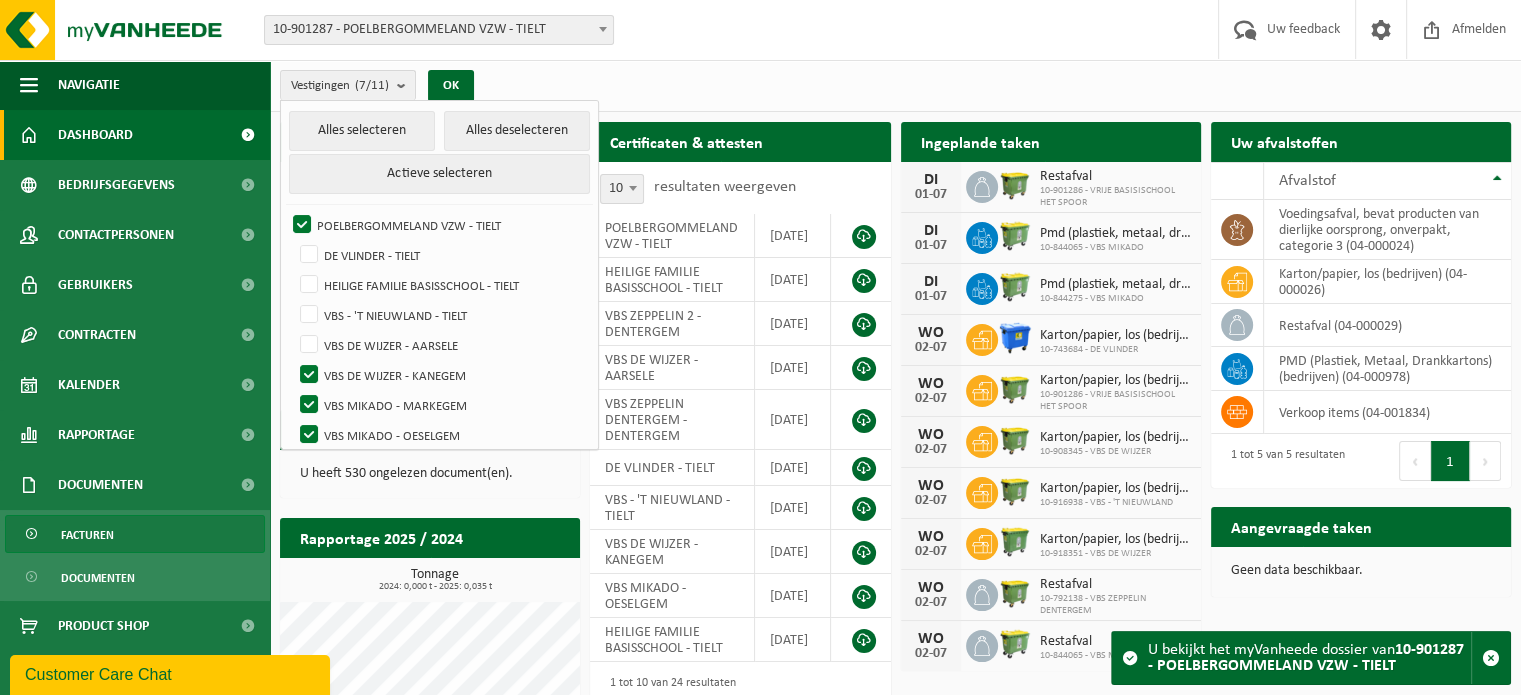 click on "Facturen" at bounding box center [135, 534] 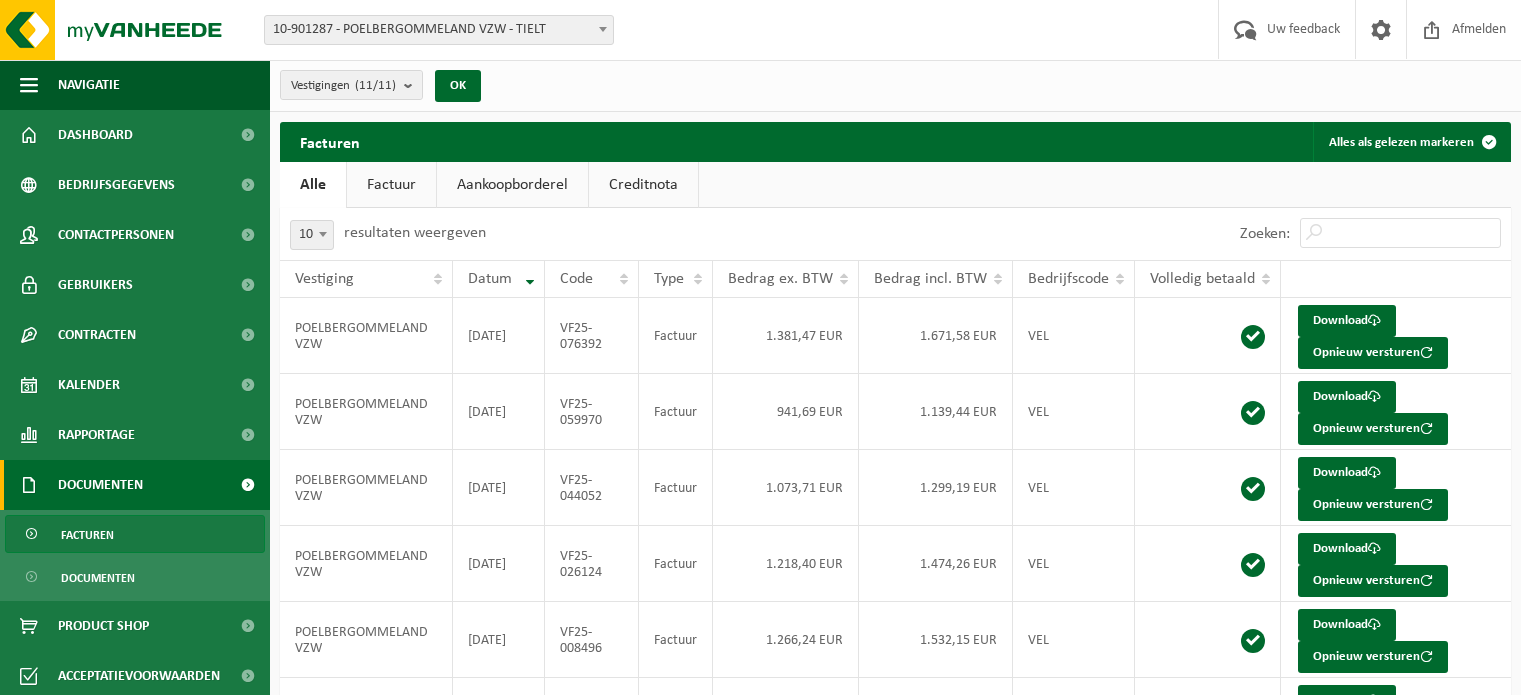 scroll, scrollTop: 0, scrollLeft: 0, axis: both 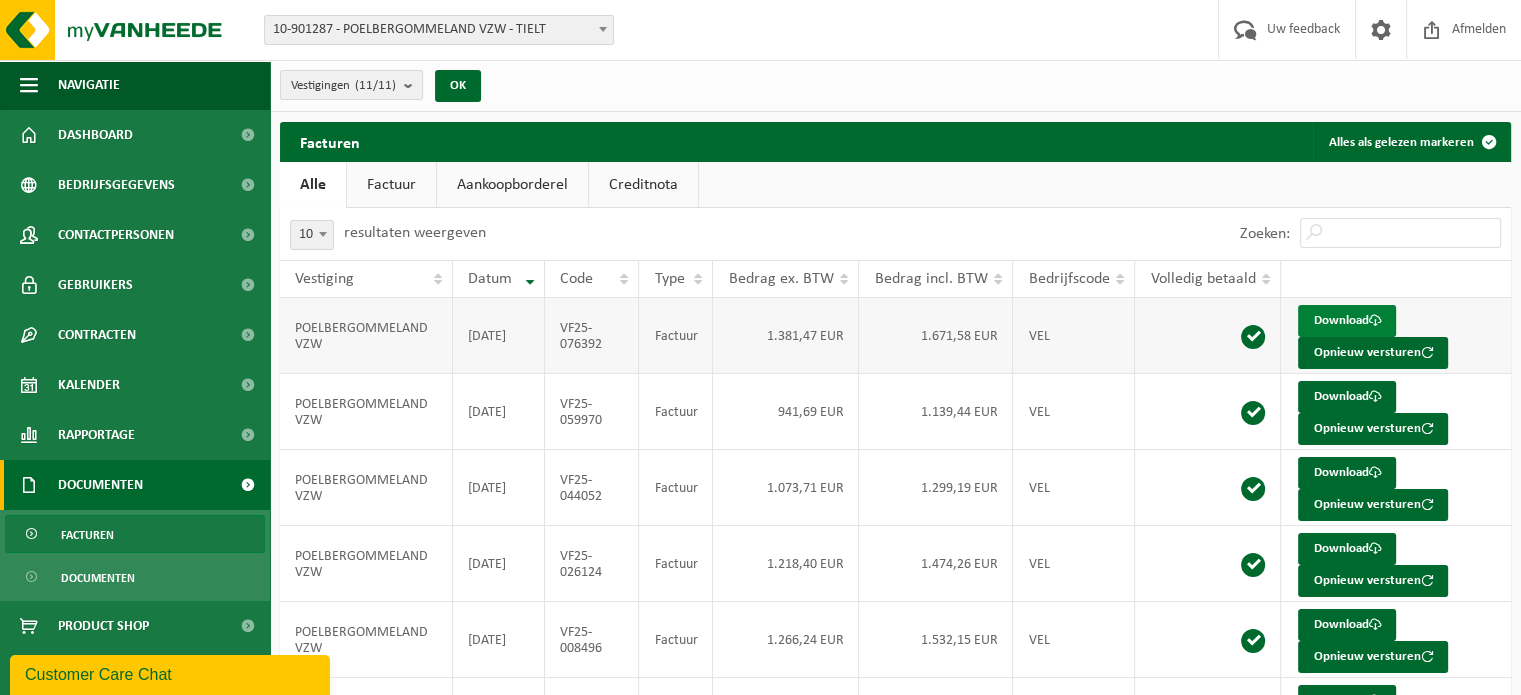click on "Download" at bounding box center (1347, 321) 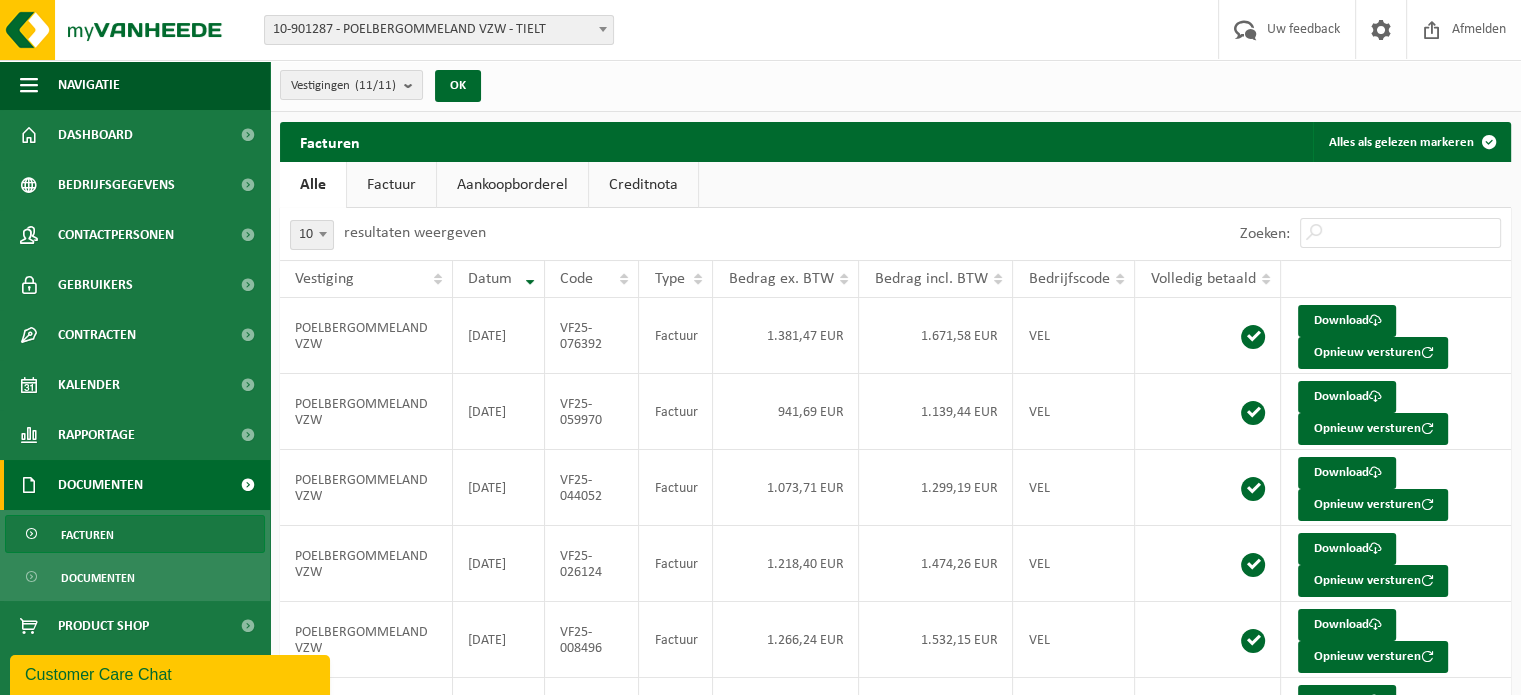 drag, startPoint x: 124, startPoint y: 26, endPoint x: 774, endPoint y: 171, distance: 665.97675 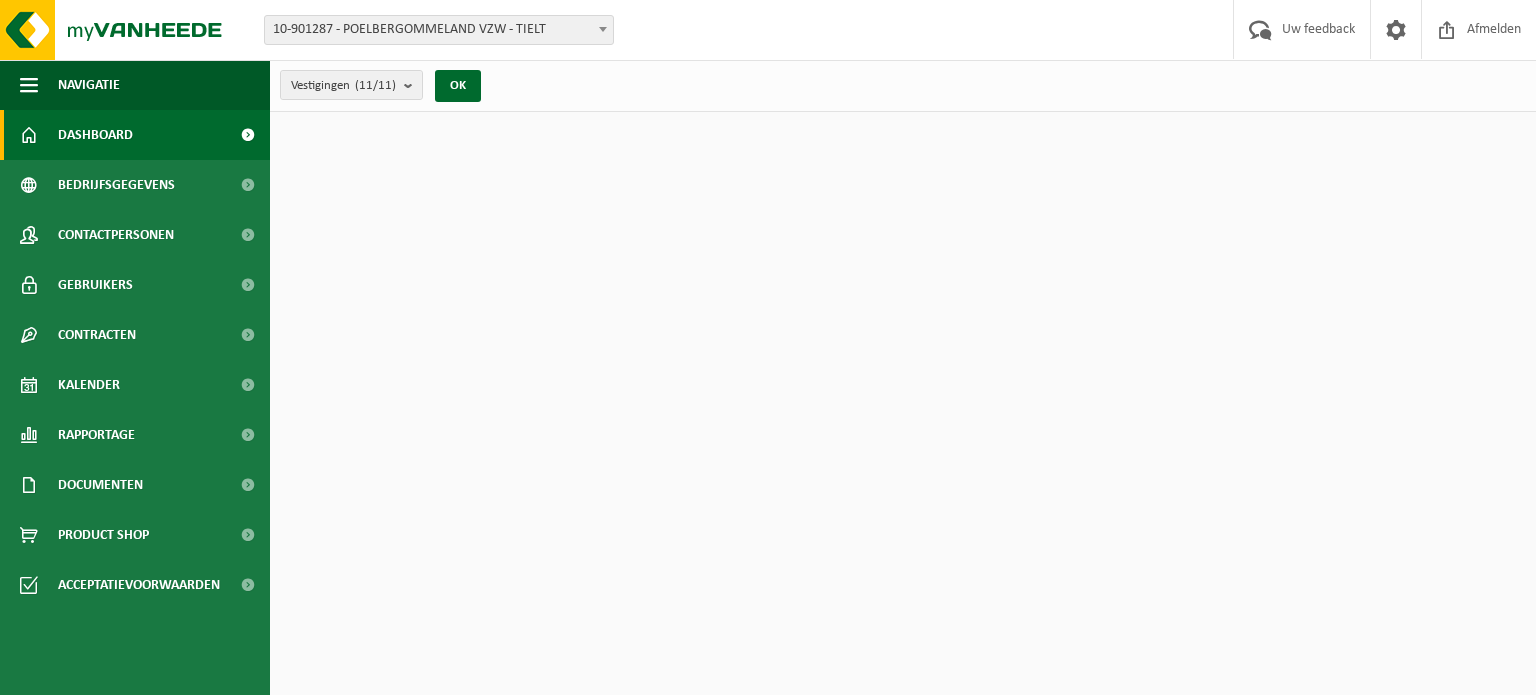 scroll, scrollTop: 0, scrollLeft: 0, axis: both 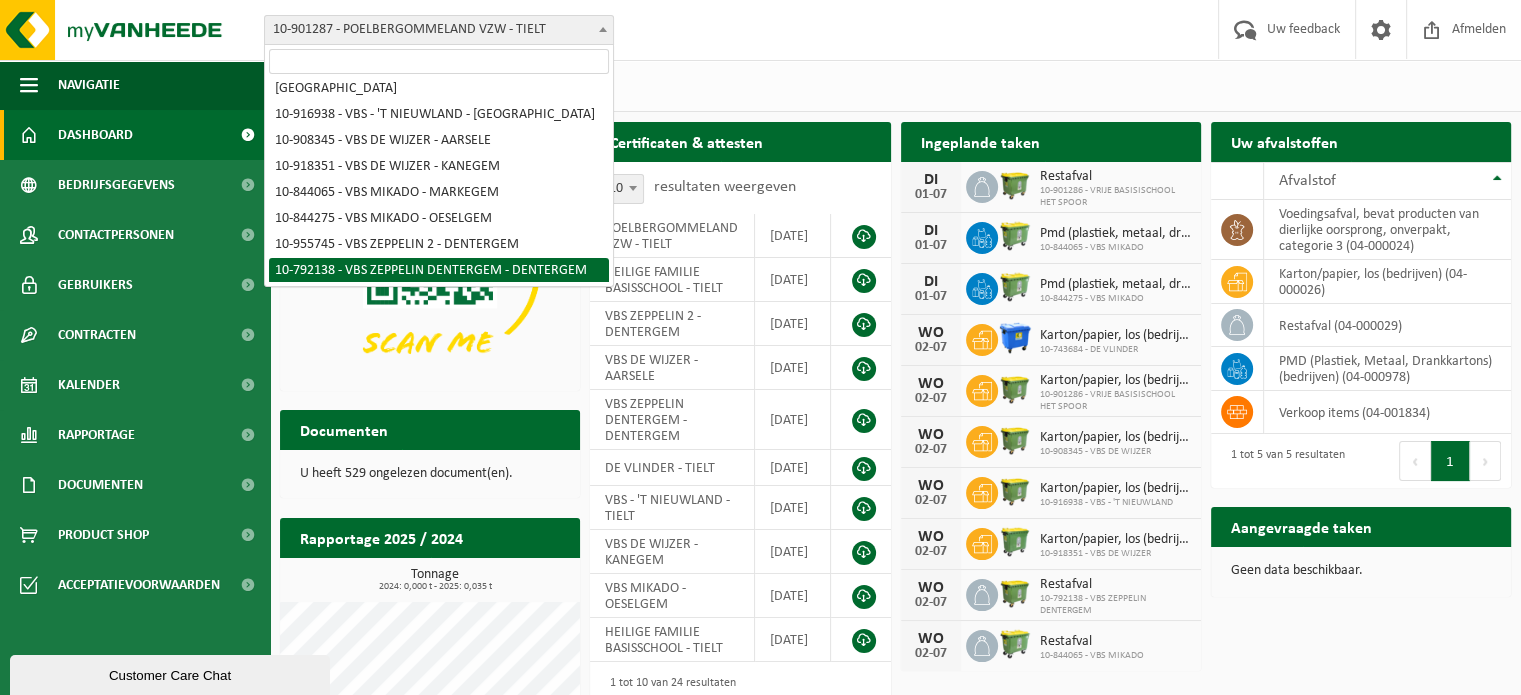 select on "127904" 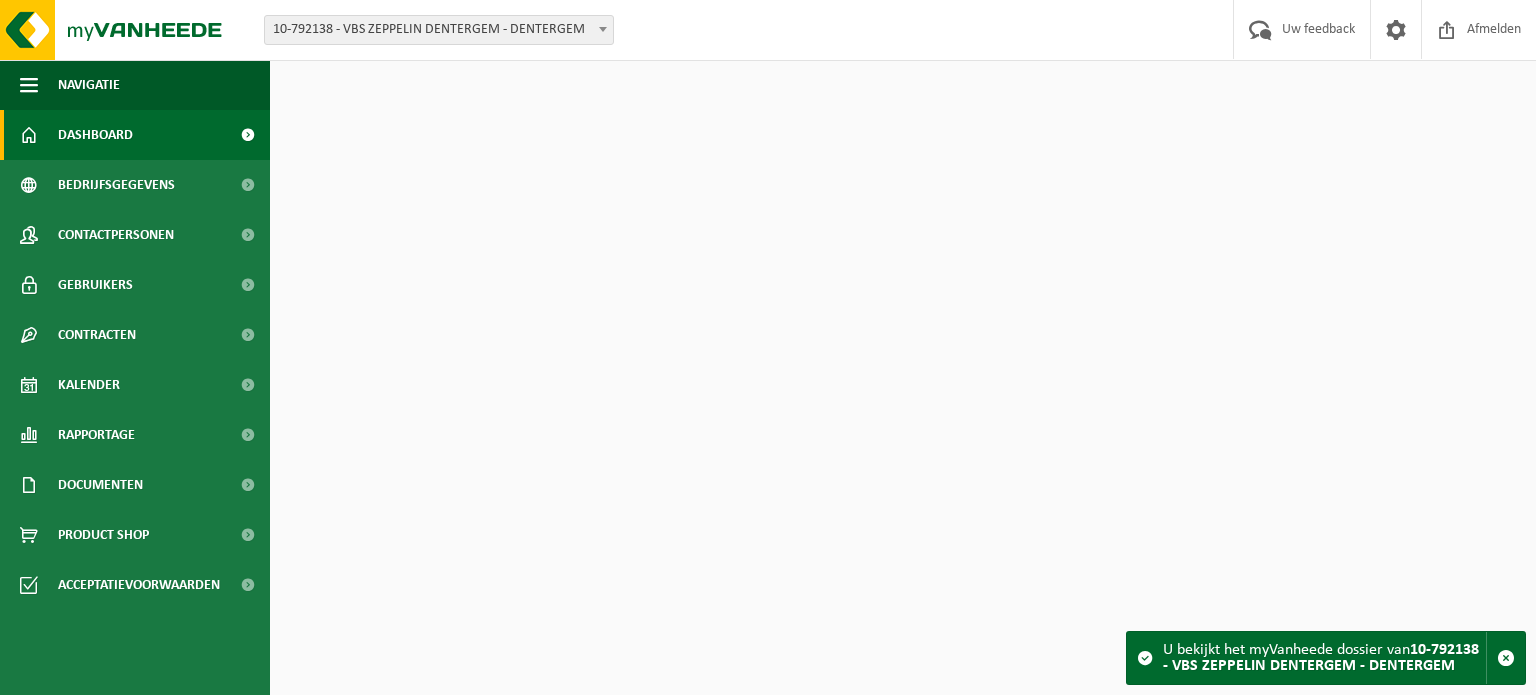 scroll, scrollTop: 0, scrollLeft: 0, axis: both 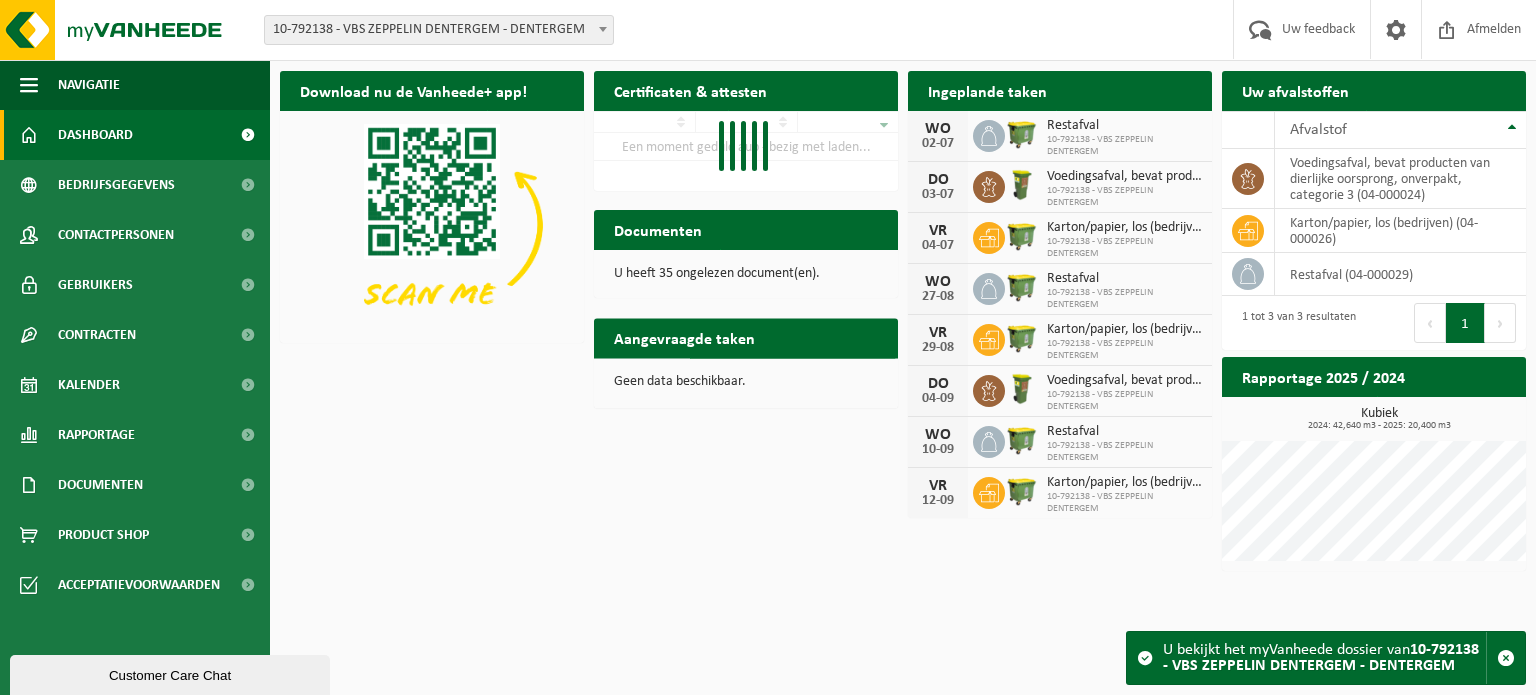 click on "Kalender" at bounding box center (89, 385) 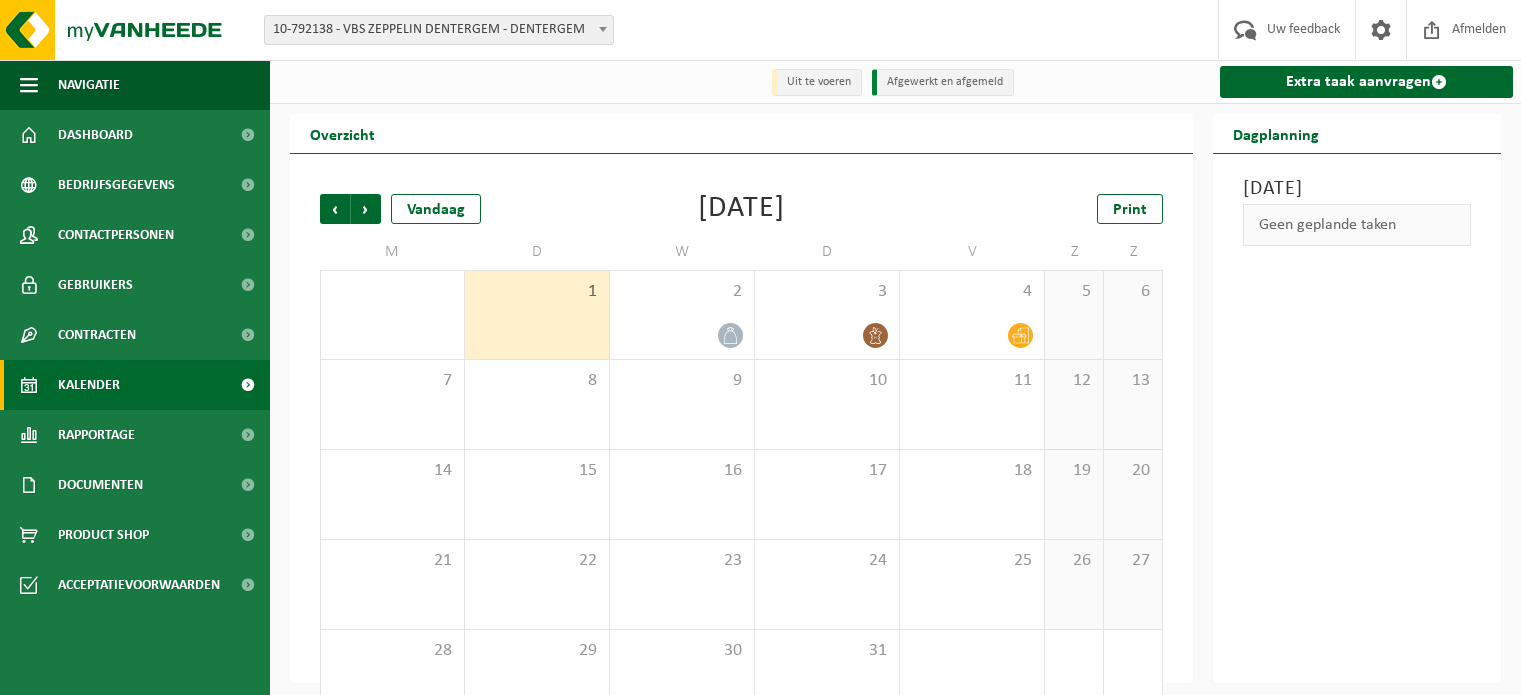 scroll, scrollTop: 0, scrollLeft: 0, axis: both 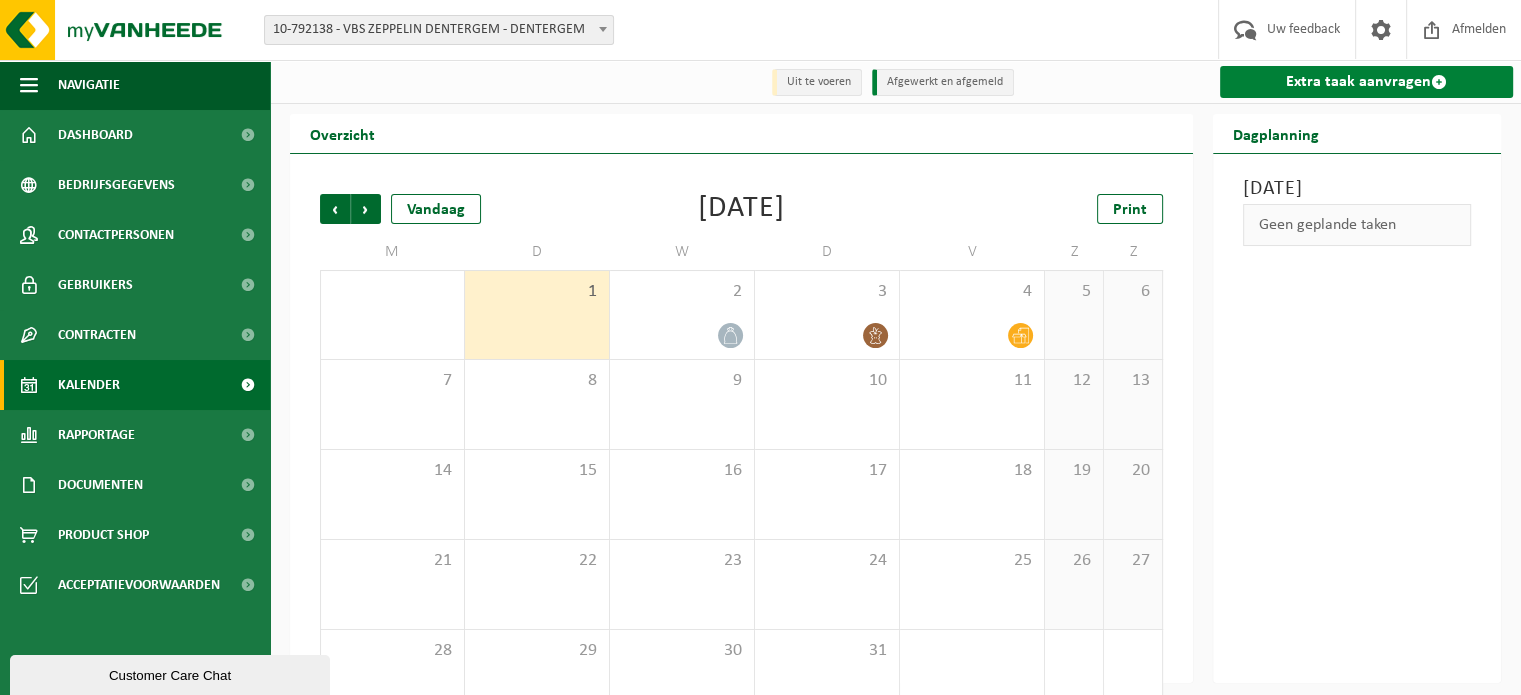 click on "Extra taak aanvragen" at bounding box center (1366, 82) 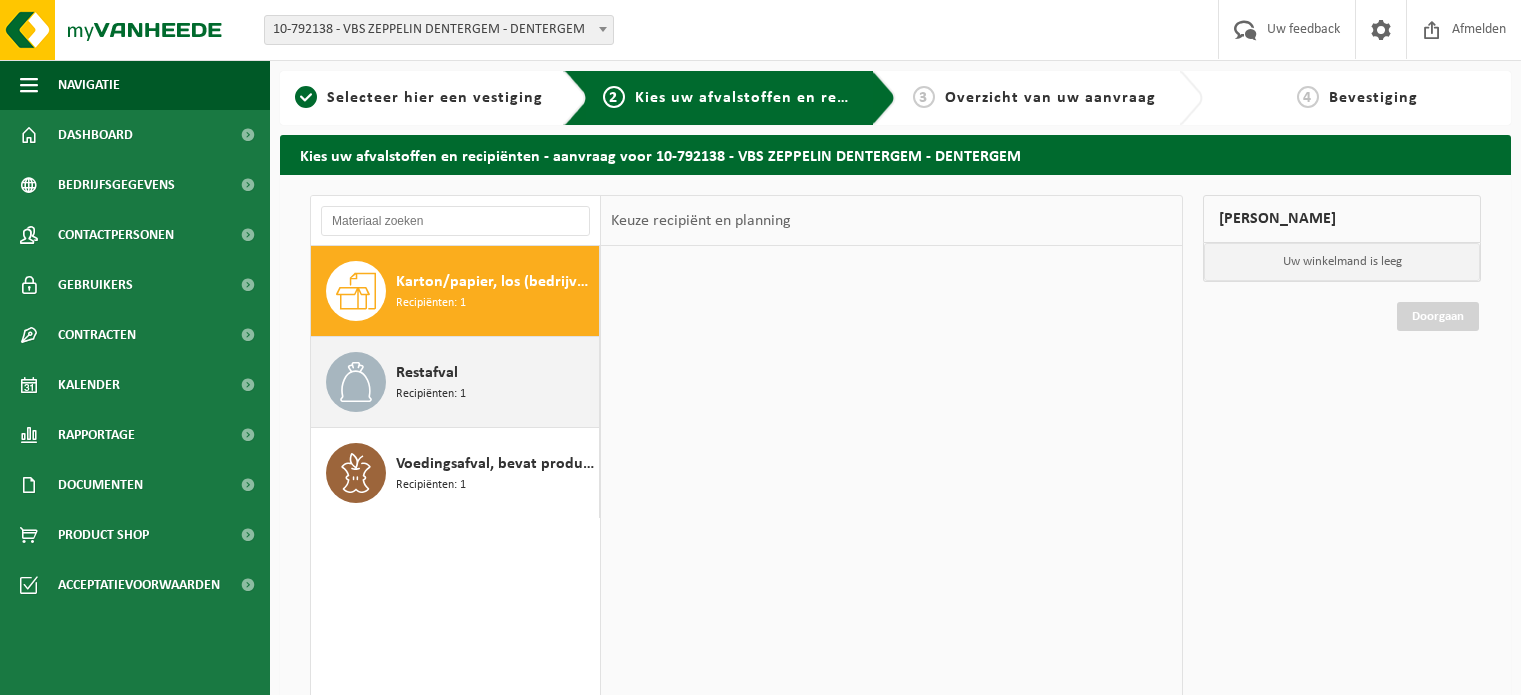 scroll, scrollTop: 0, scrollLeft: 0, axis: both 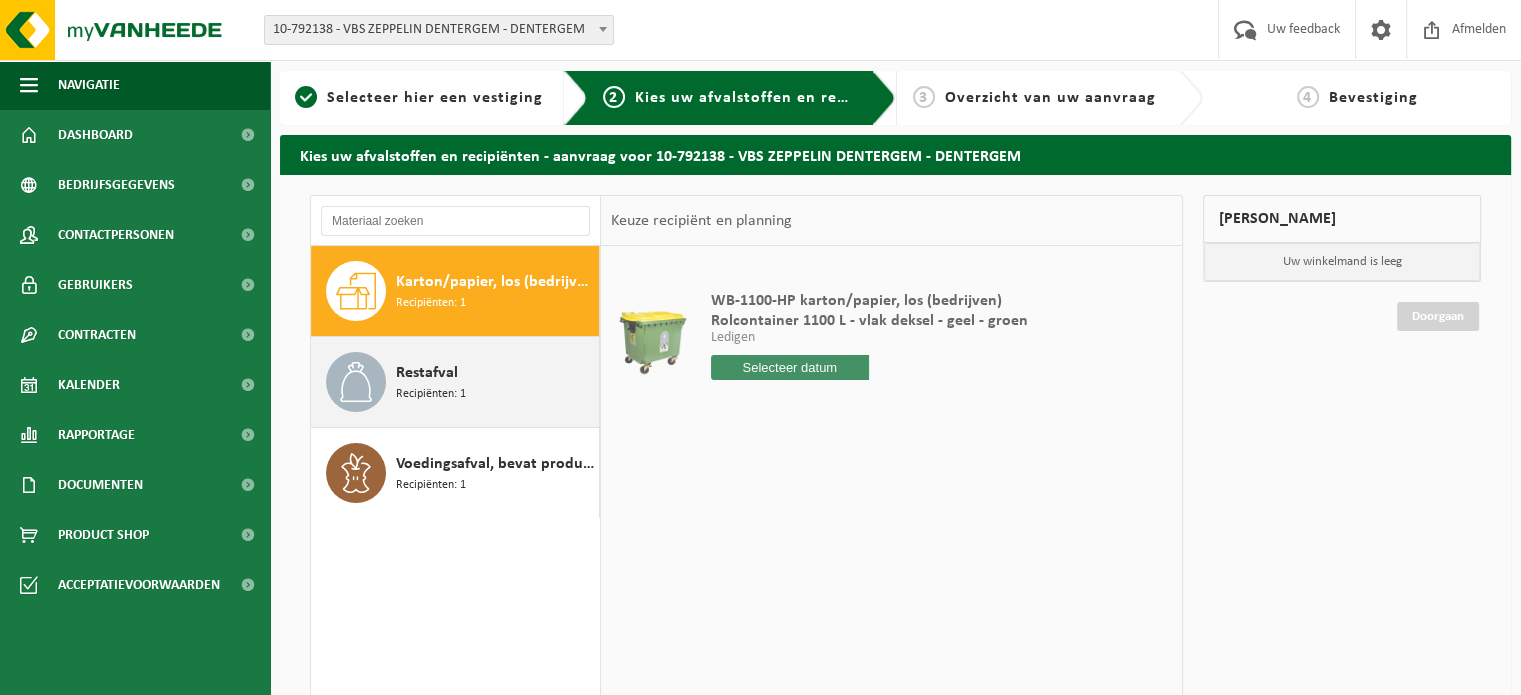 click on "Restafval" at bounding box center [427, 373] 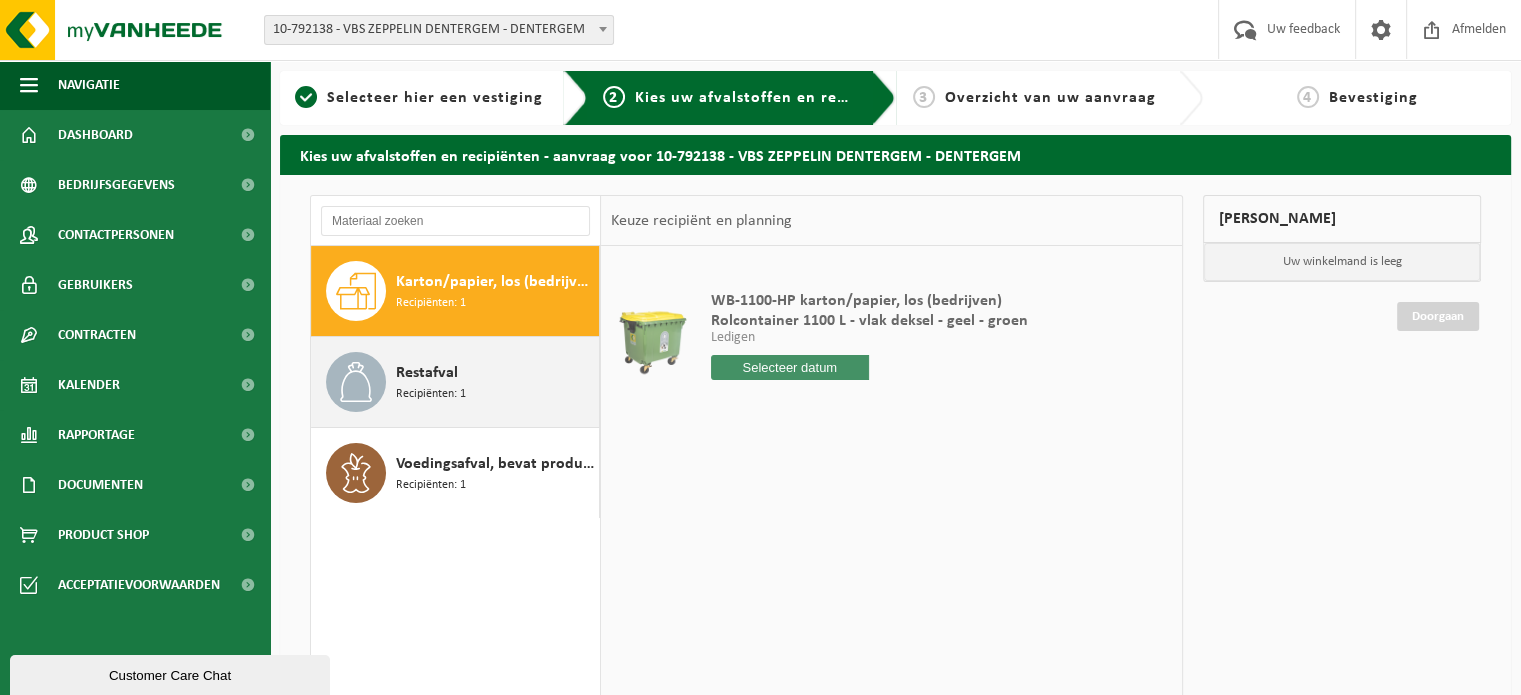 scroll, scrollTop: 0, scrollLeft: 0, axis: both 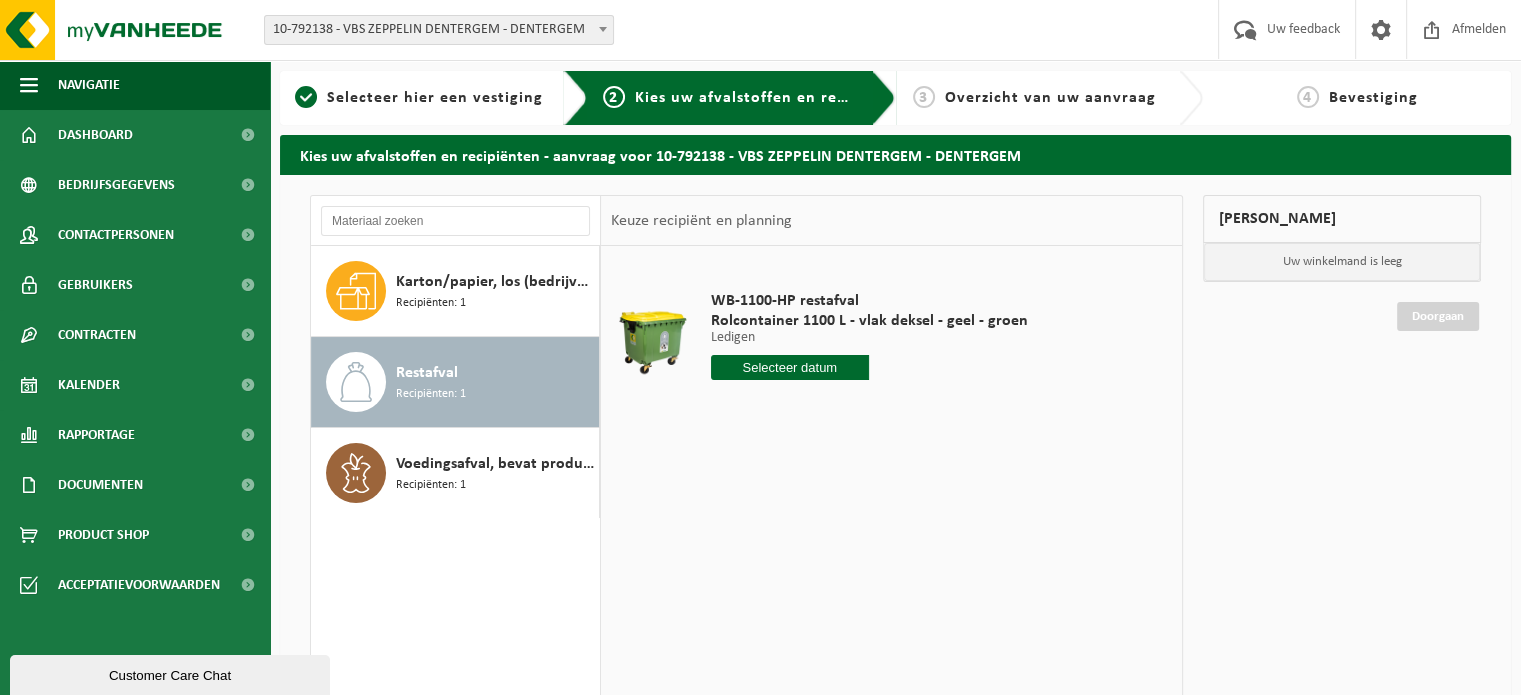 click at bounding box center [790, 367] 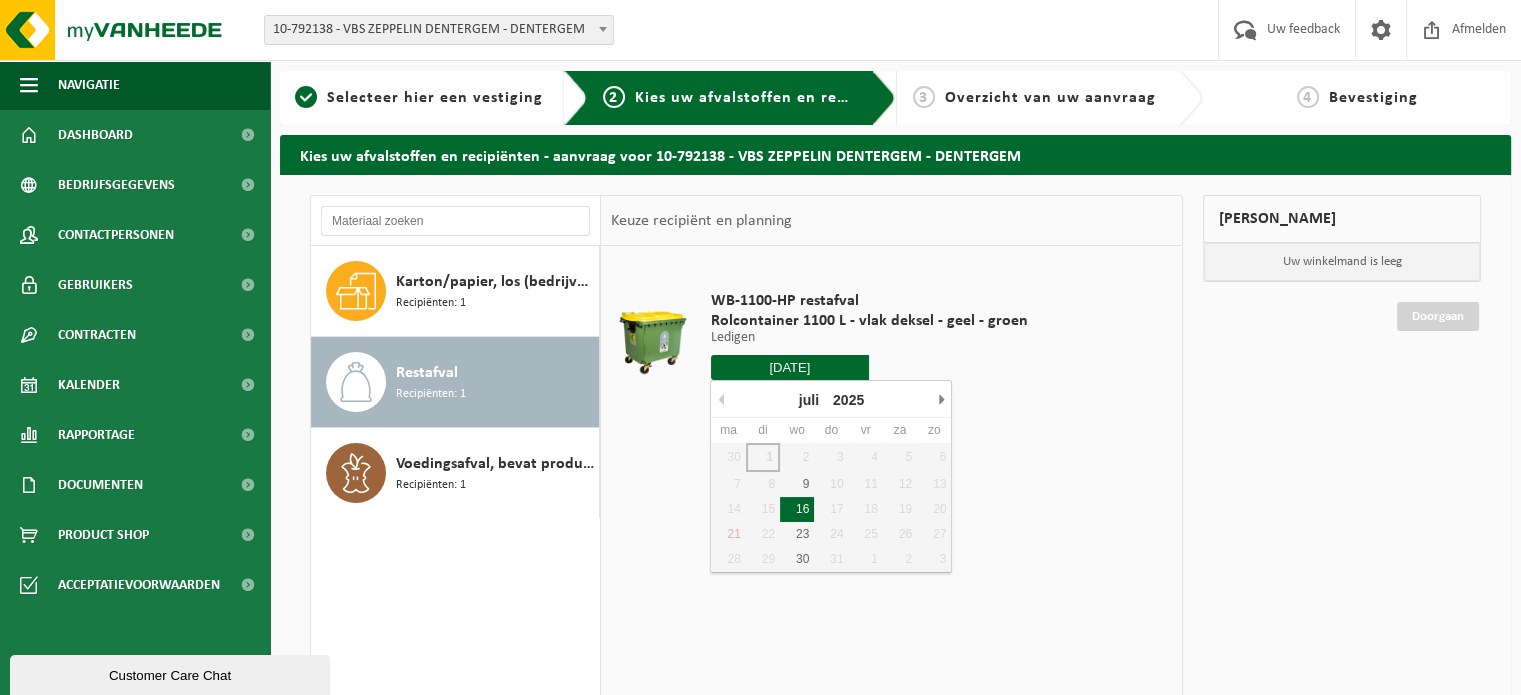type on "Van [DATE]" 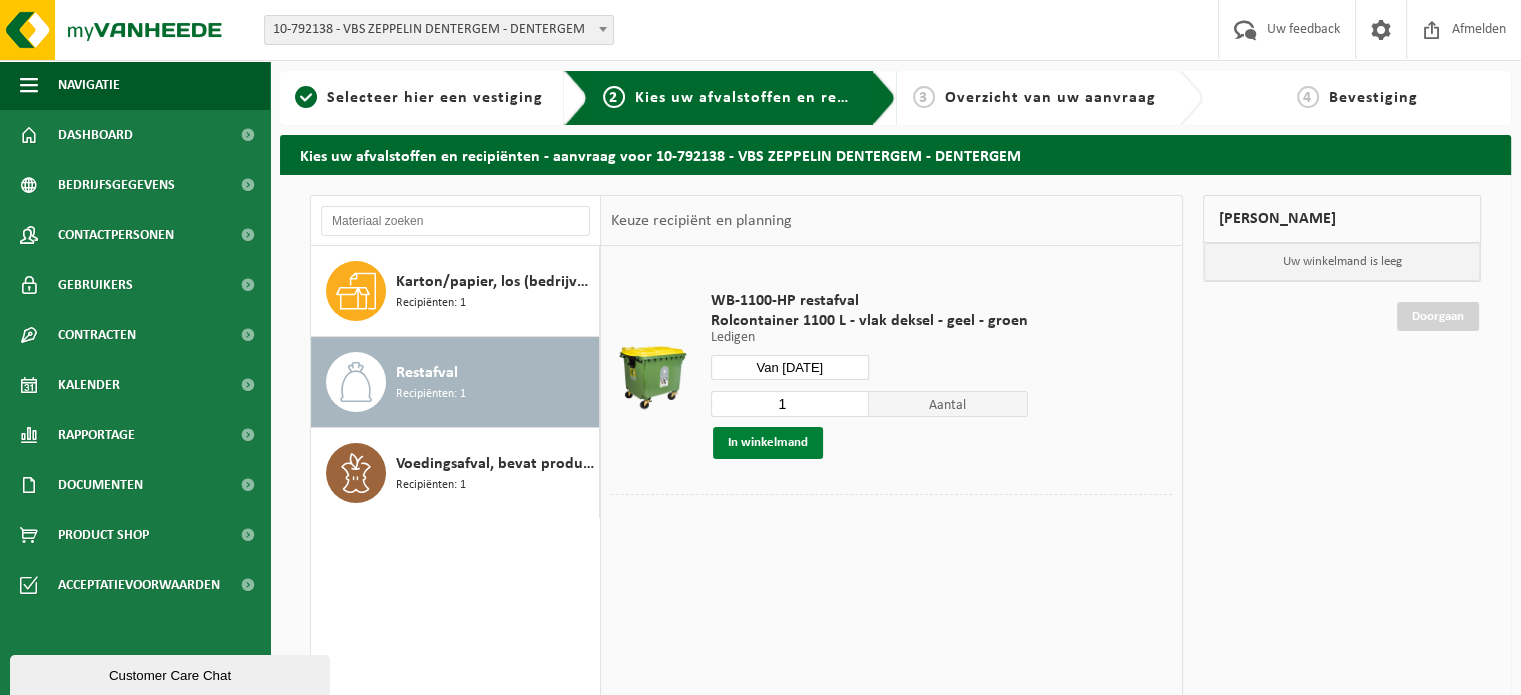 click on "In winkelmand" at bounding box center [768, 443] 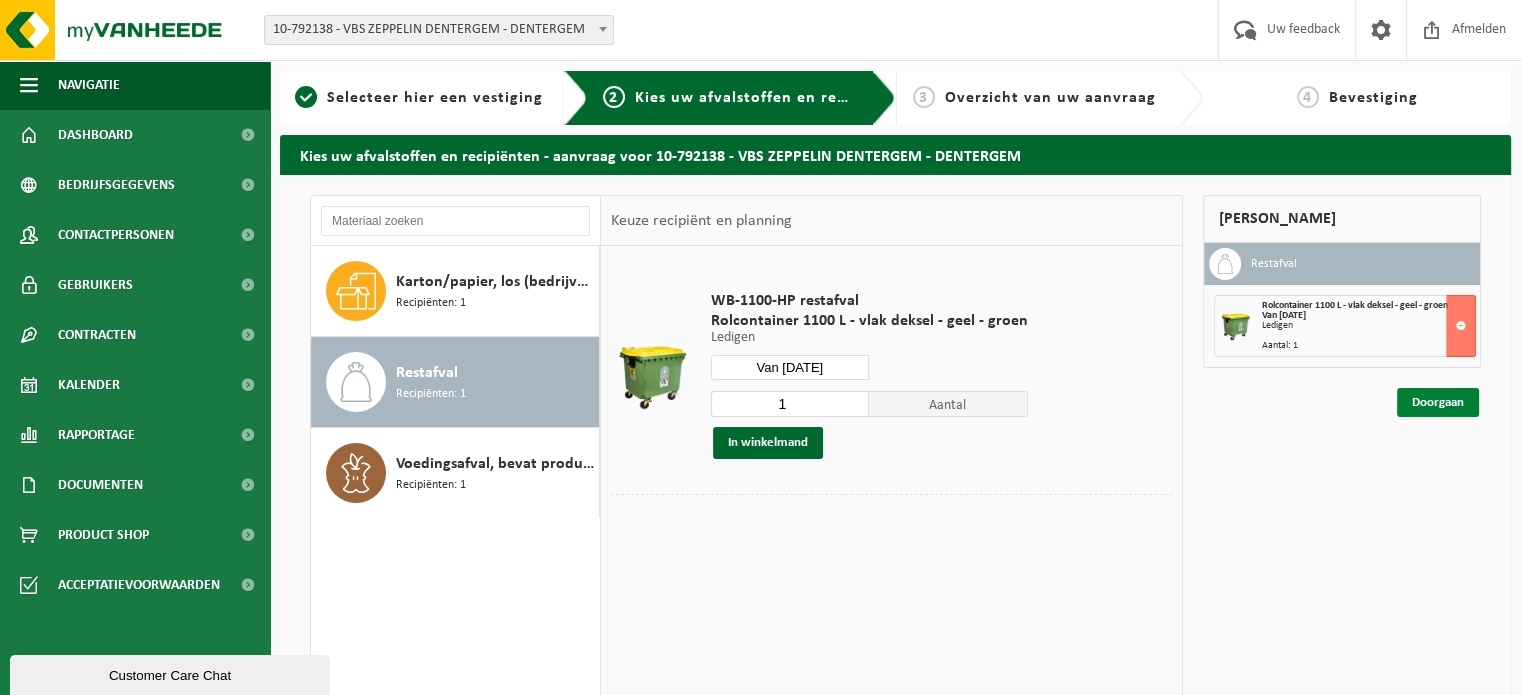 click on "Doorgaan" at bounding box center (1438, 402) 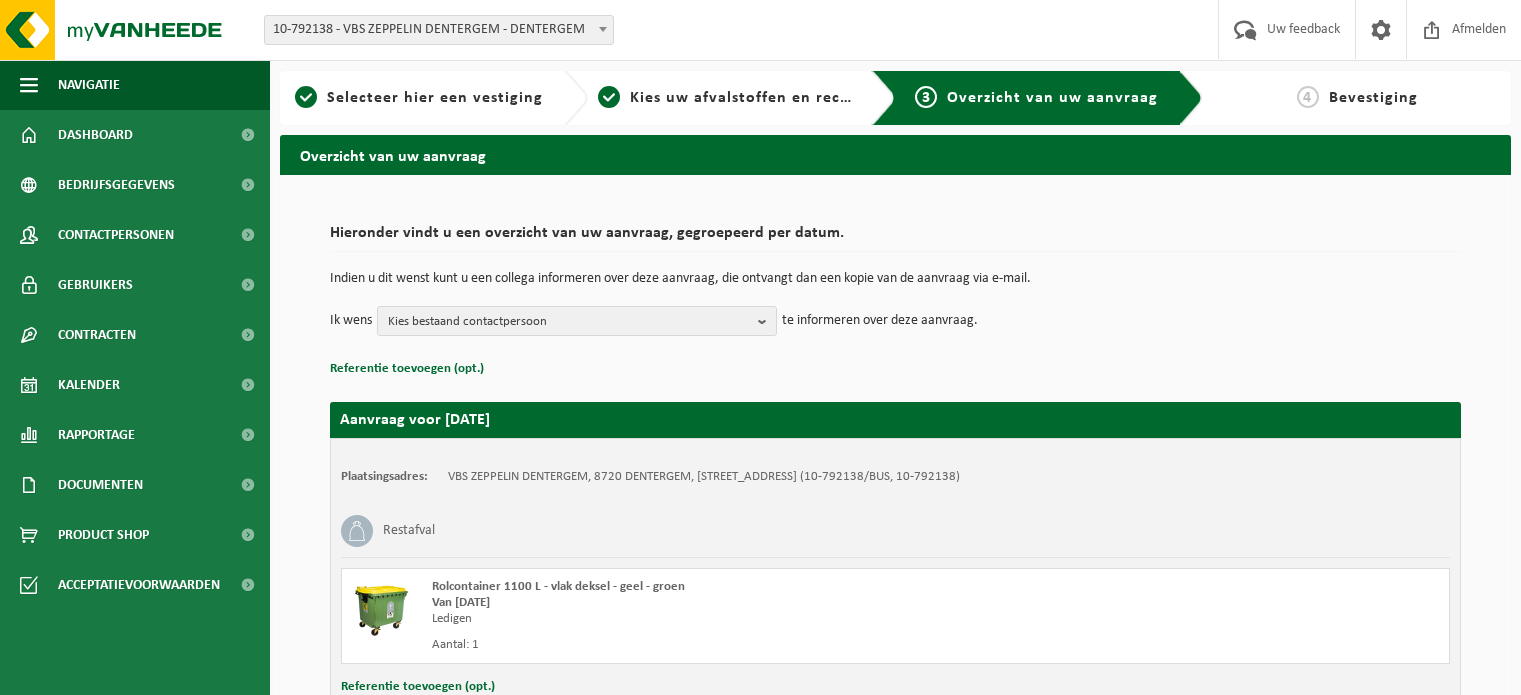 scroll, scrollTop: 0, scrollLeft: 0, axis: both 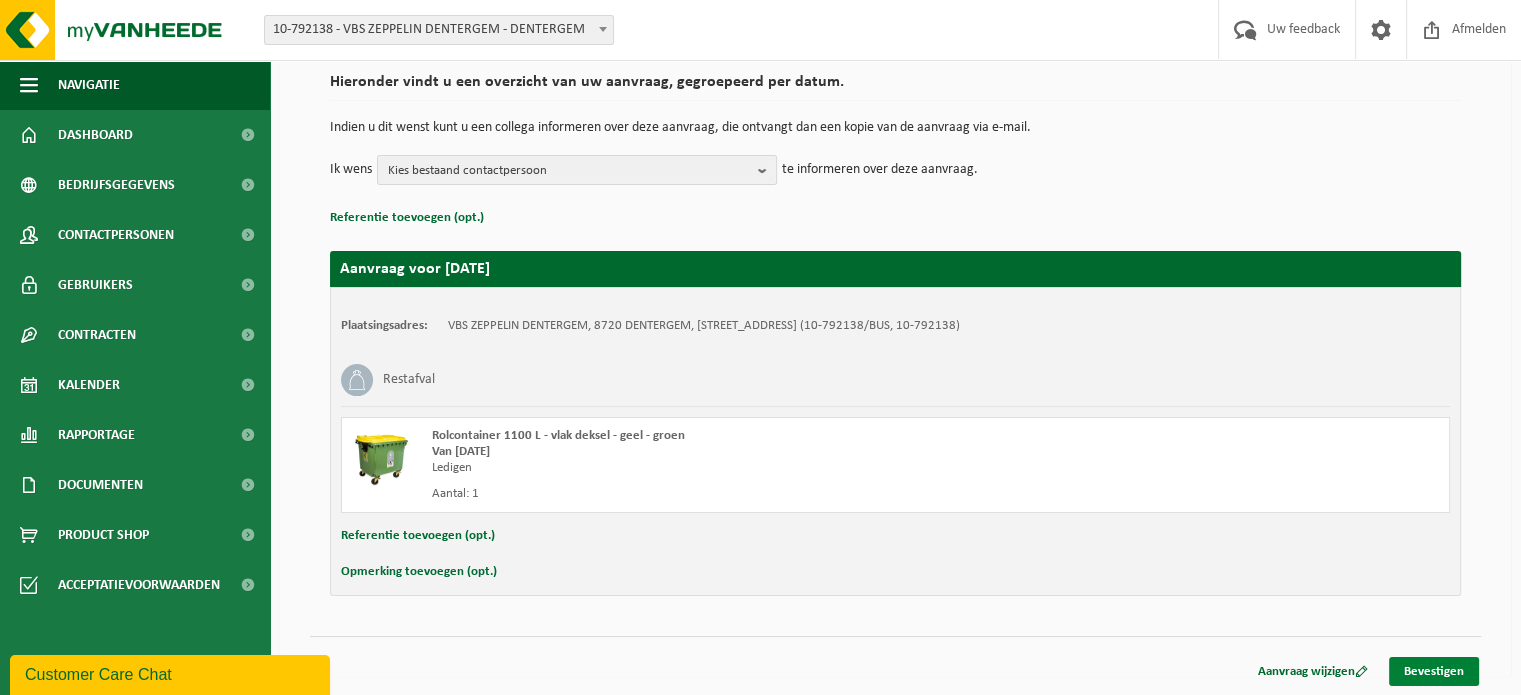 click on "Bevestigen" at bounding box center [1434, 671] 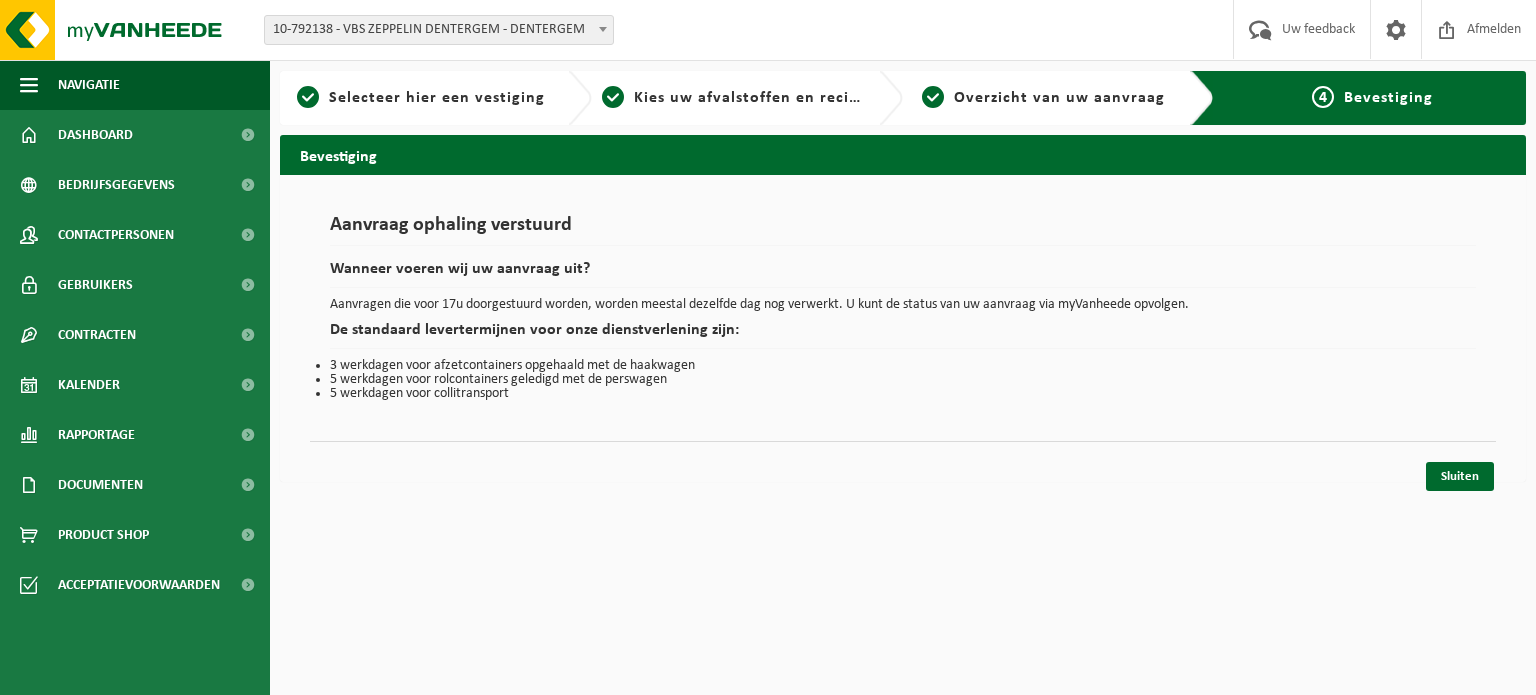 scroll, scrollTop: 0, scrollLeft: 0, axis: both 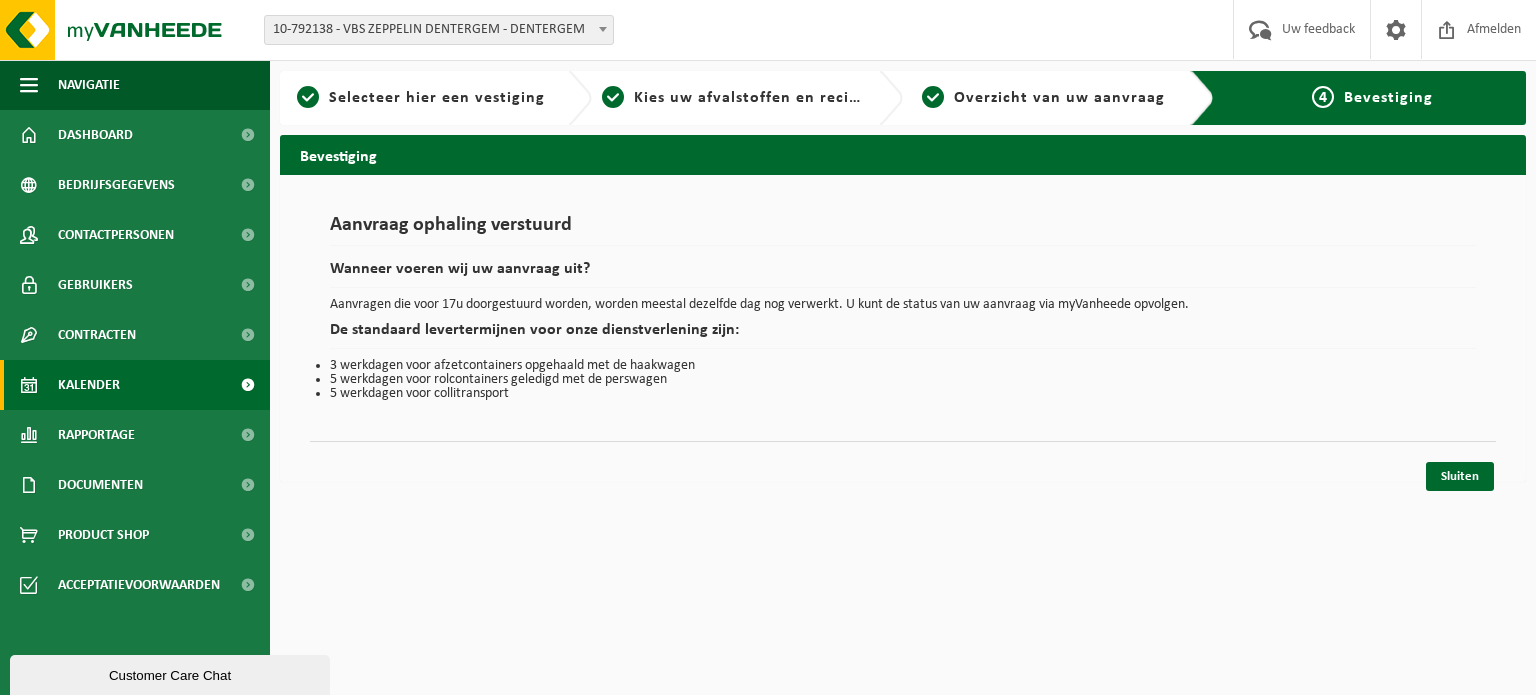 click on "Kalender" at bounding box center [89, 385] 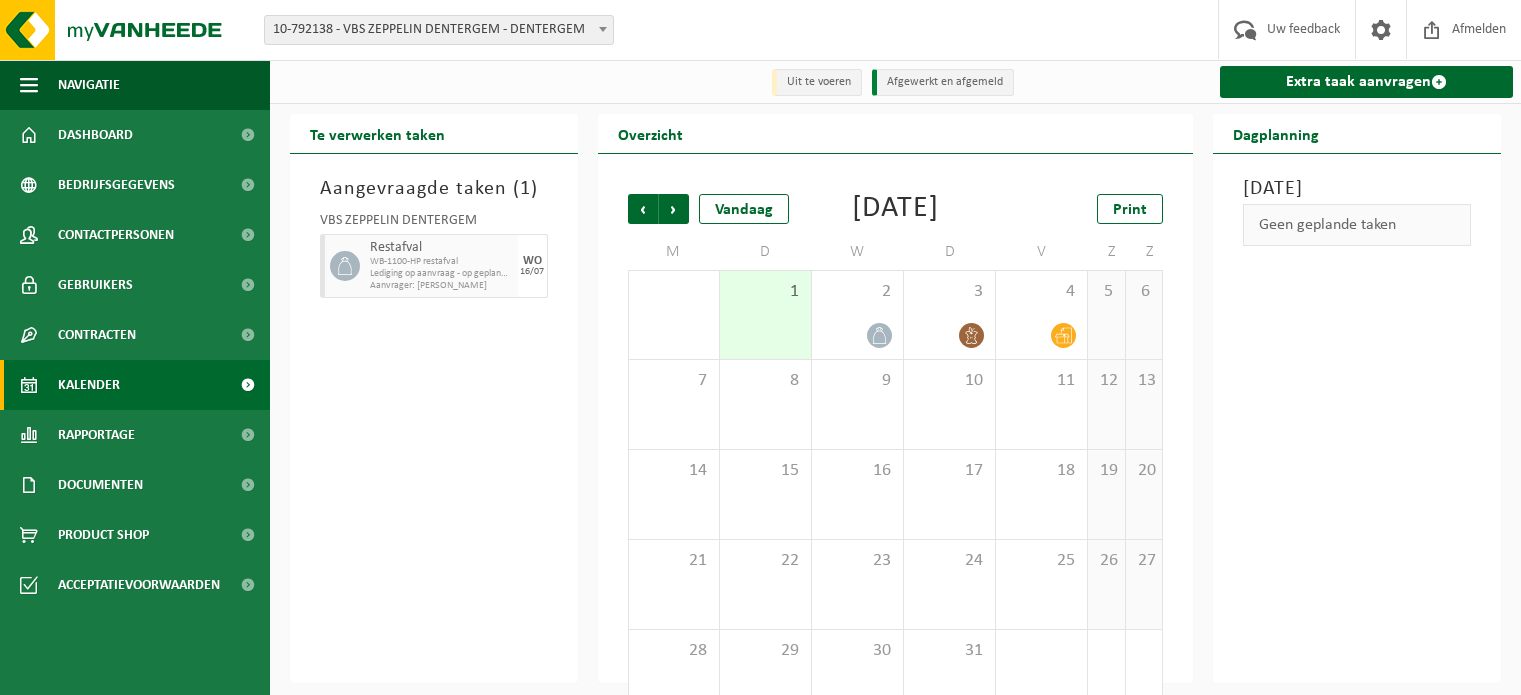 scroll, scrollTop: 0, scrollLeft: 0, axis: both 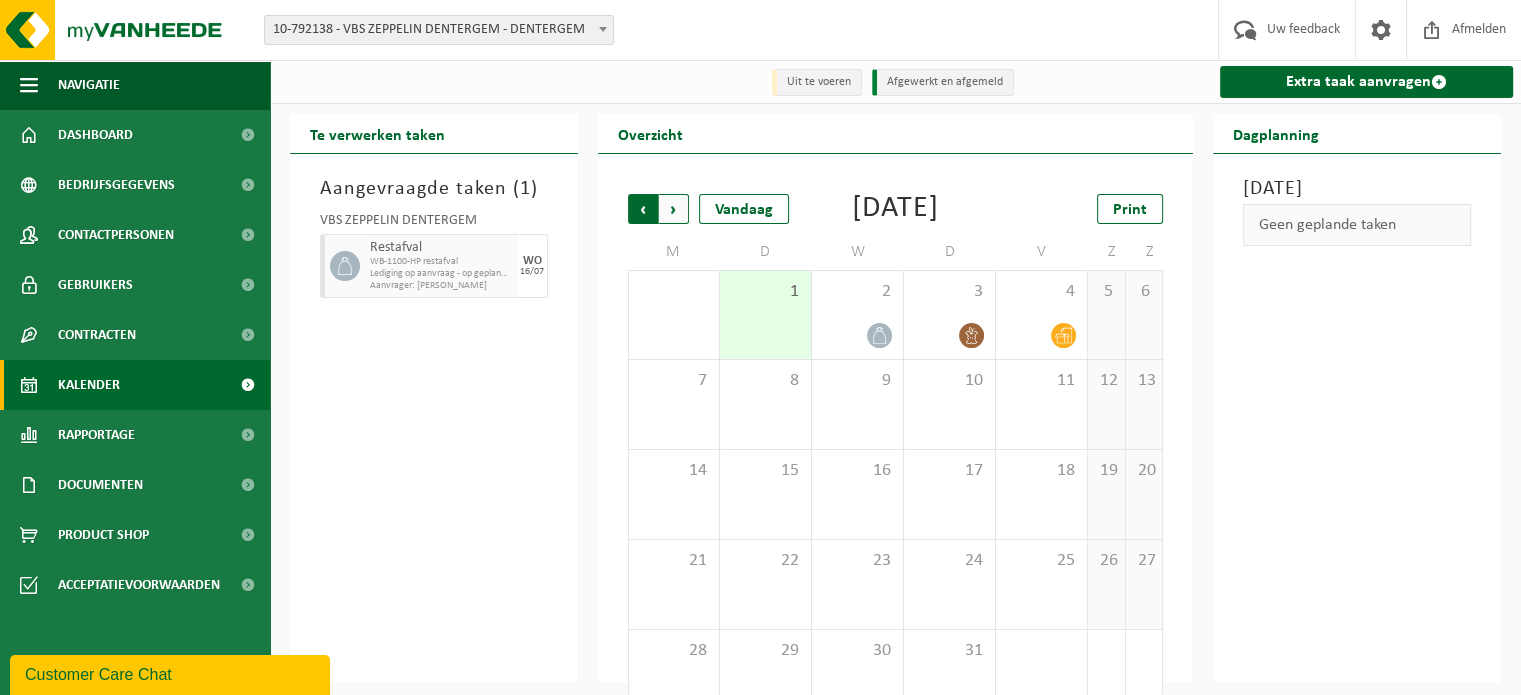 click on "Volgende" at bounding box center [674, 209] 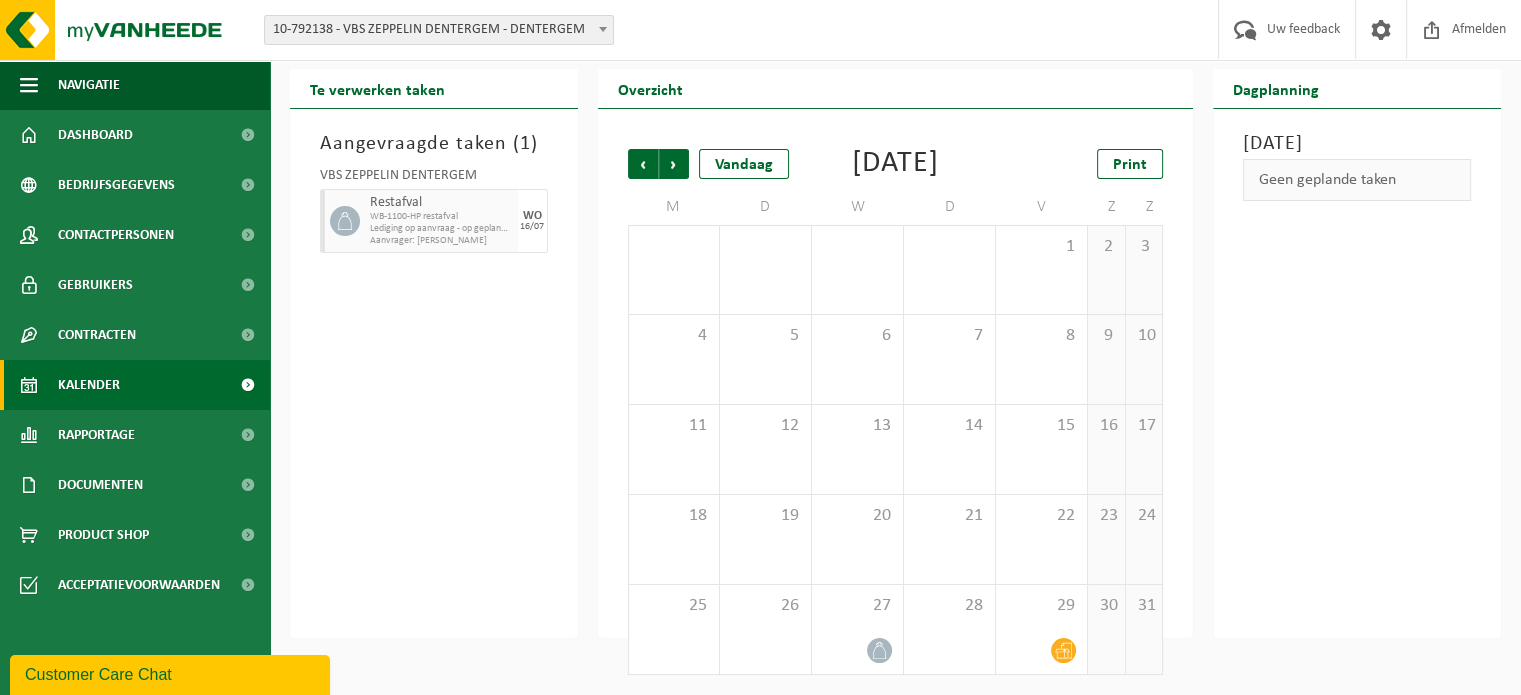 scroll, scrollTop: 76, scrollLeft: 0, axis: vertical 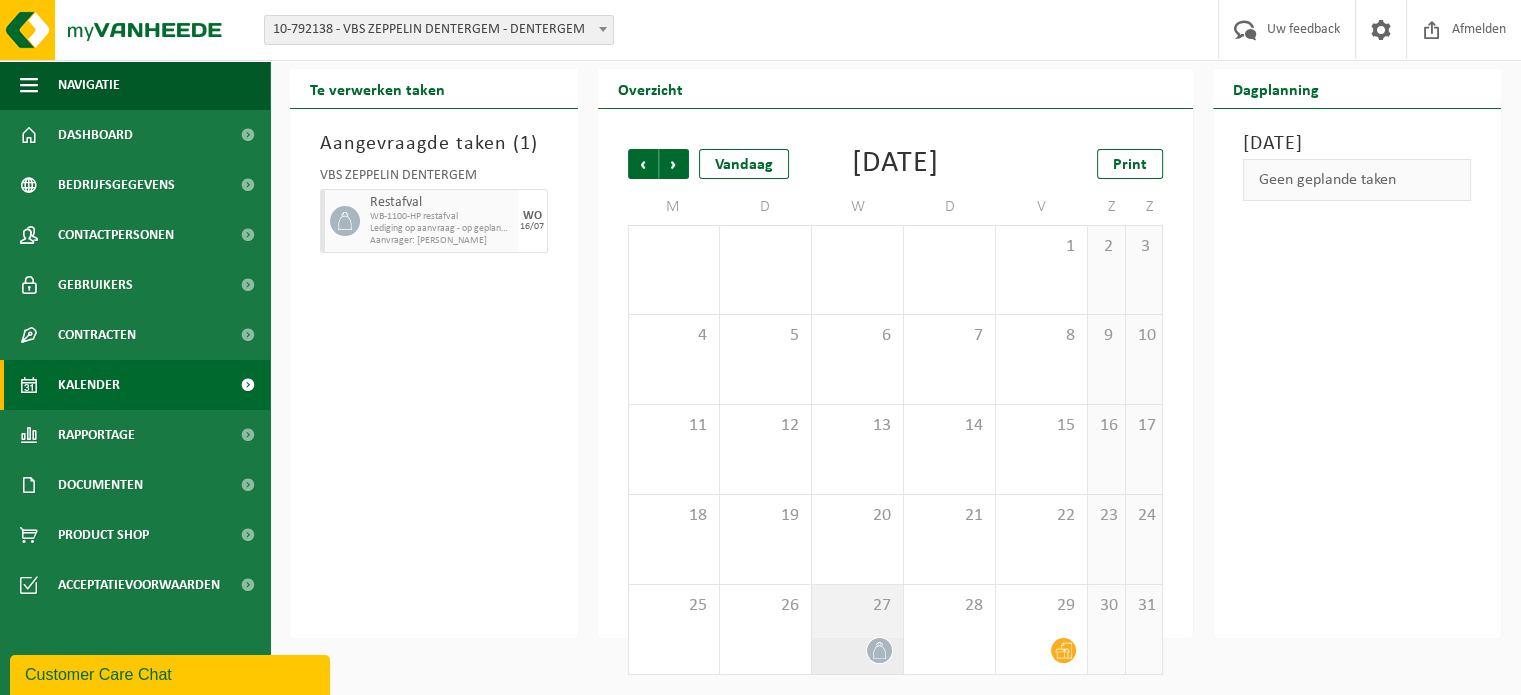 click 